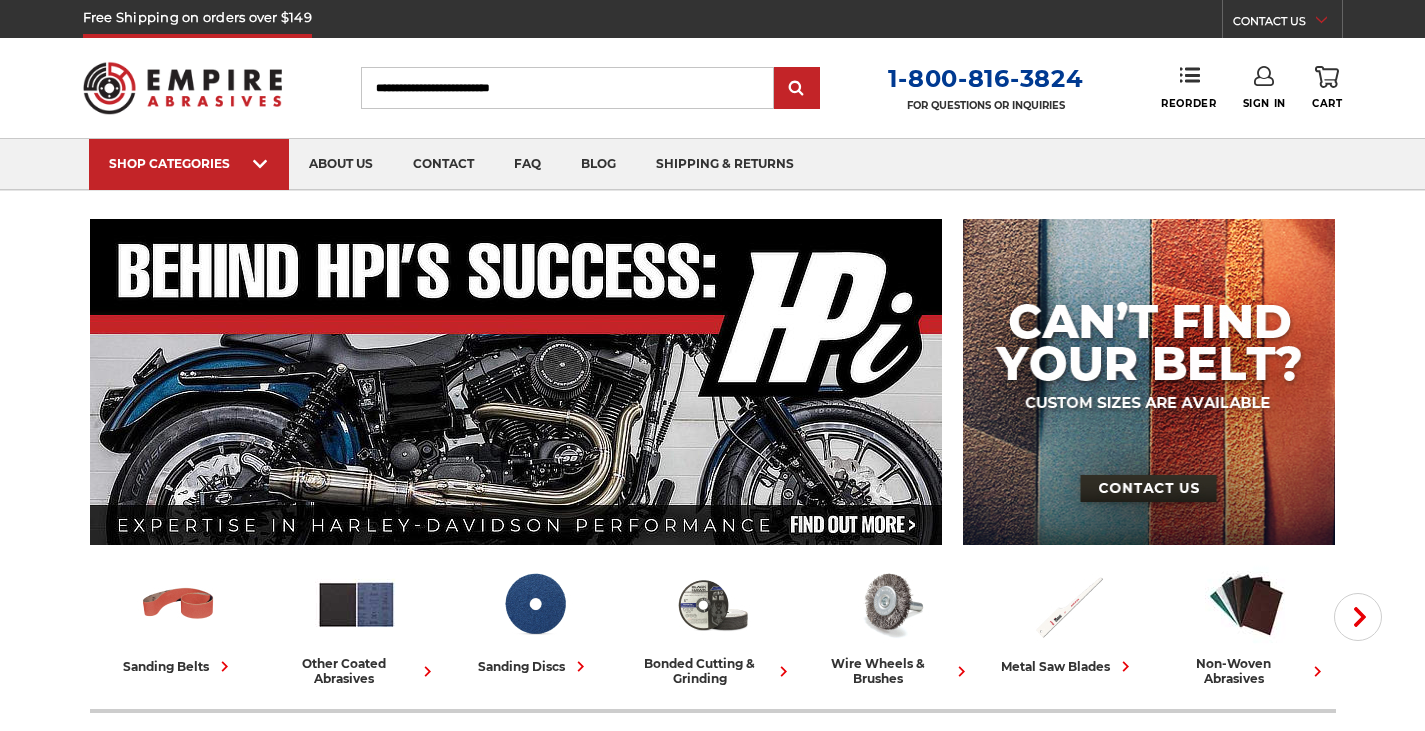 scroll, scrollTop: 0, scrollLeft: 0, axis: both 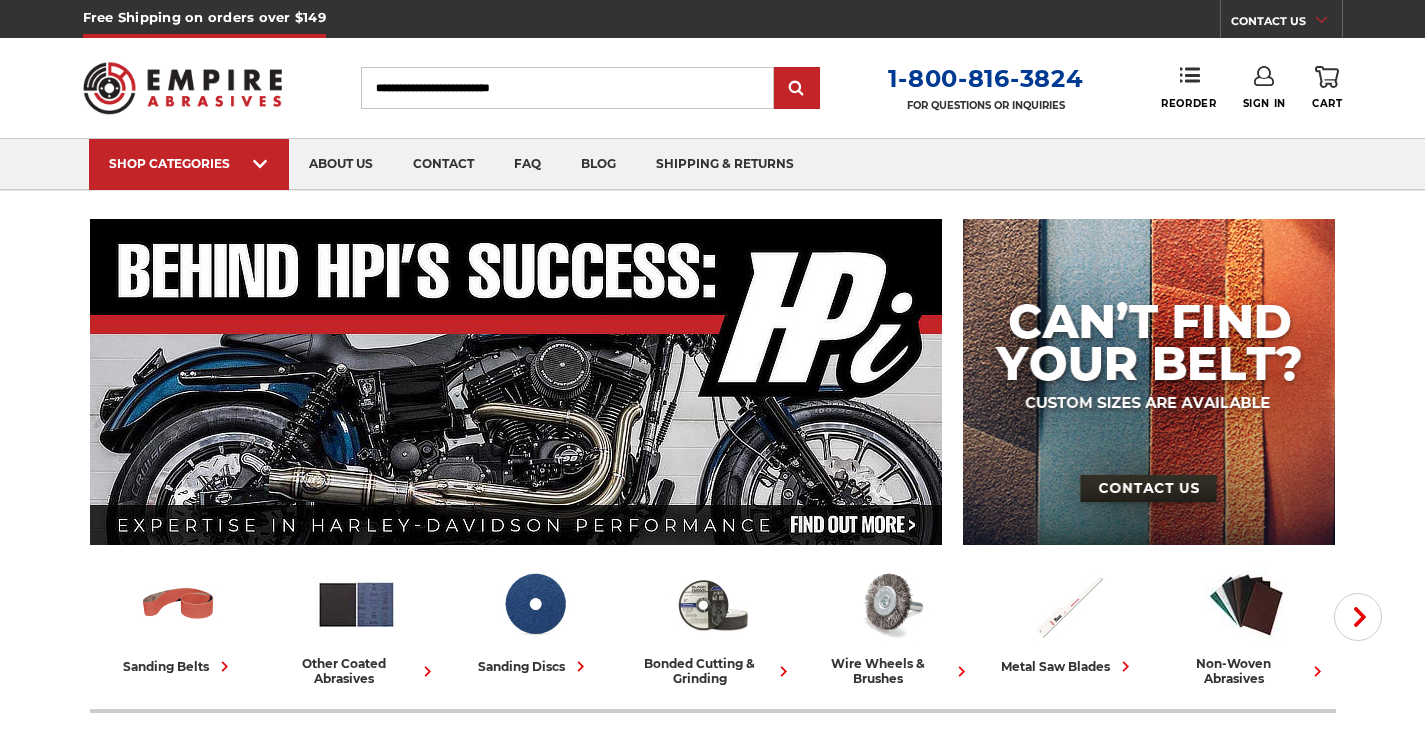 click on "Search" at bounding box center (567, 88) 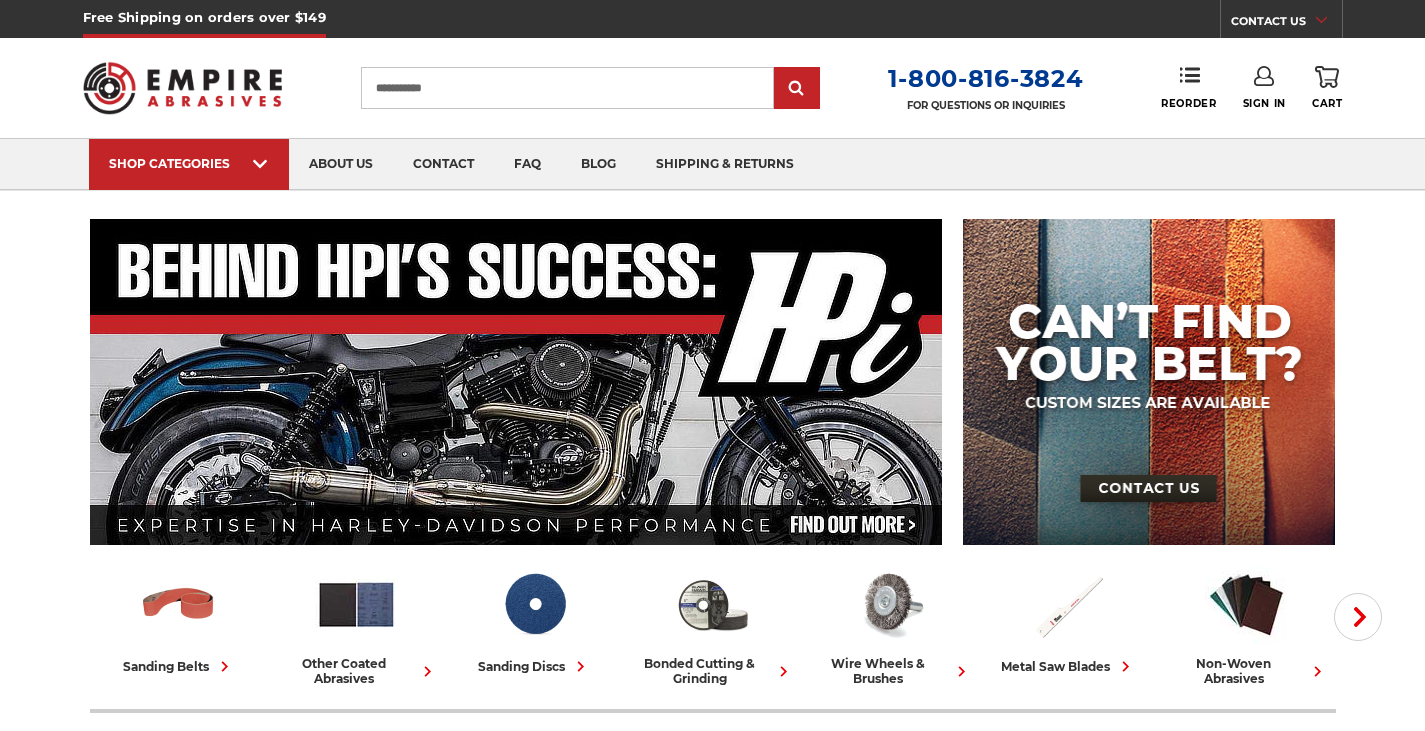 type on "**********" 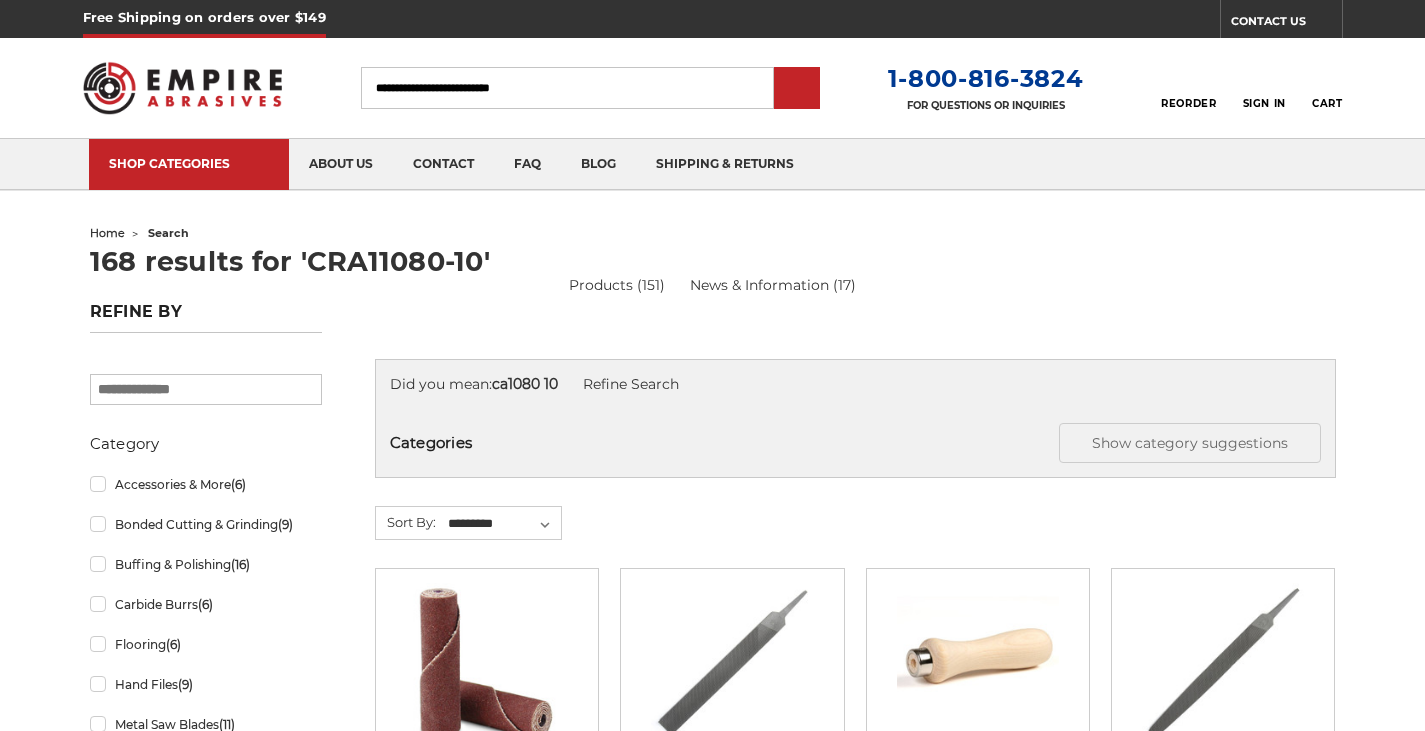 scroll, scrollTop: 0, scrollLeft: 0, axis: both 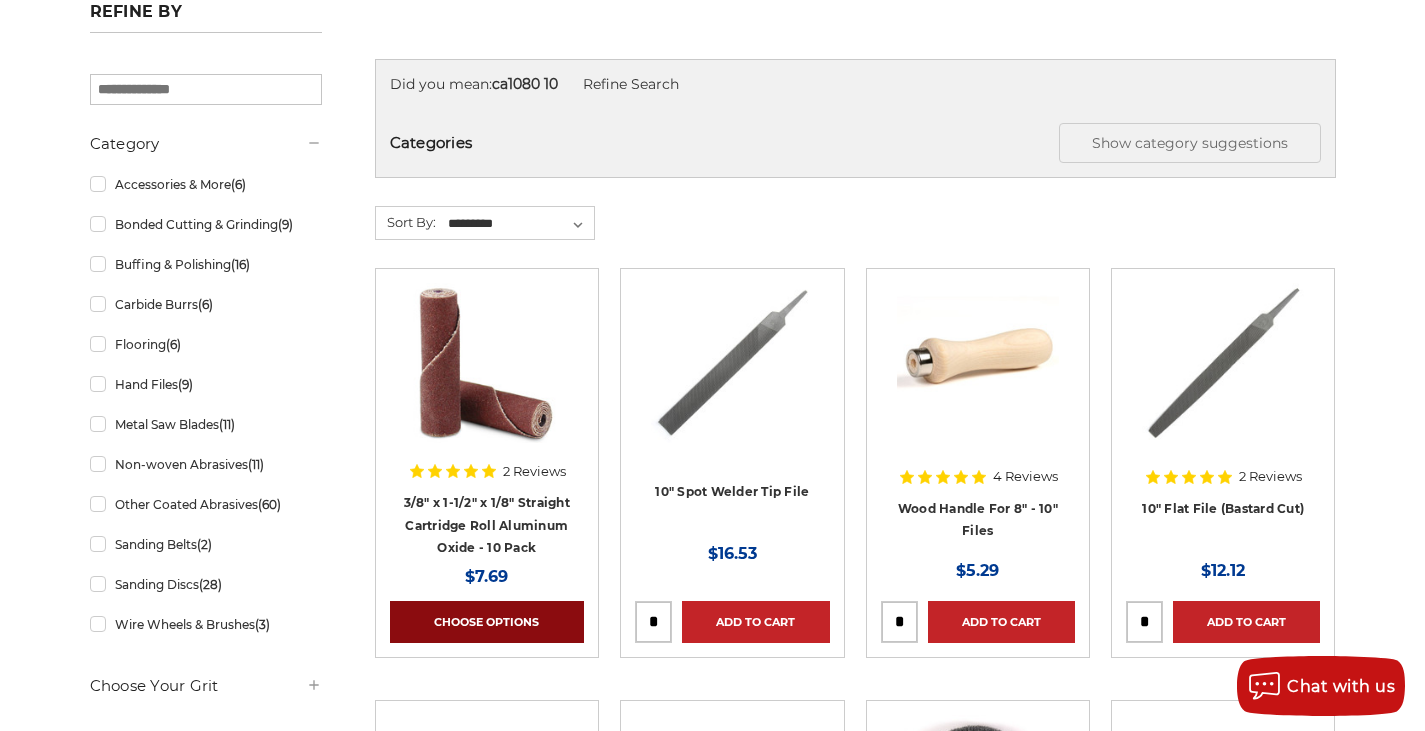 click on "Choose Options" at bounding box center (487, 622) 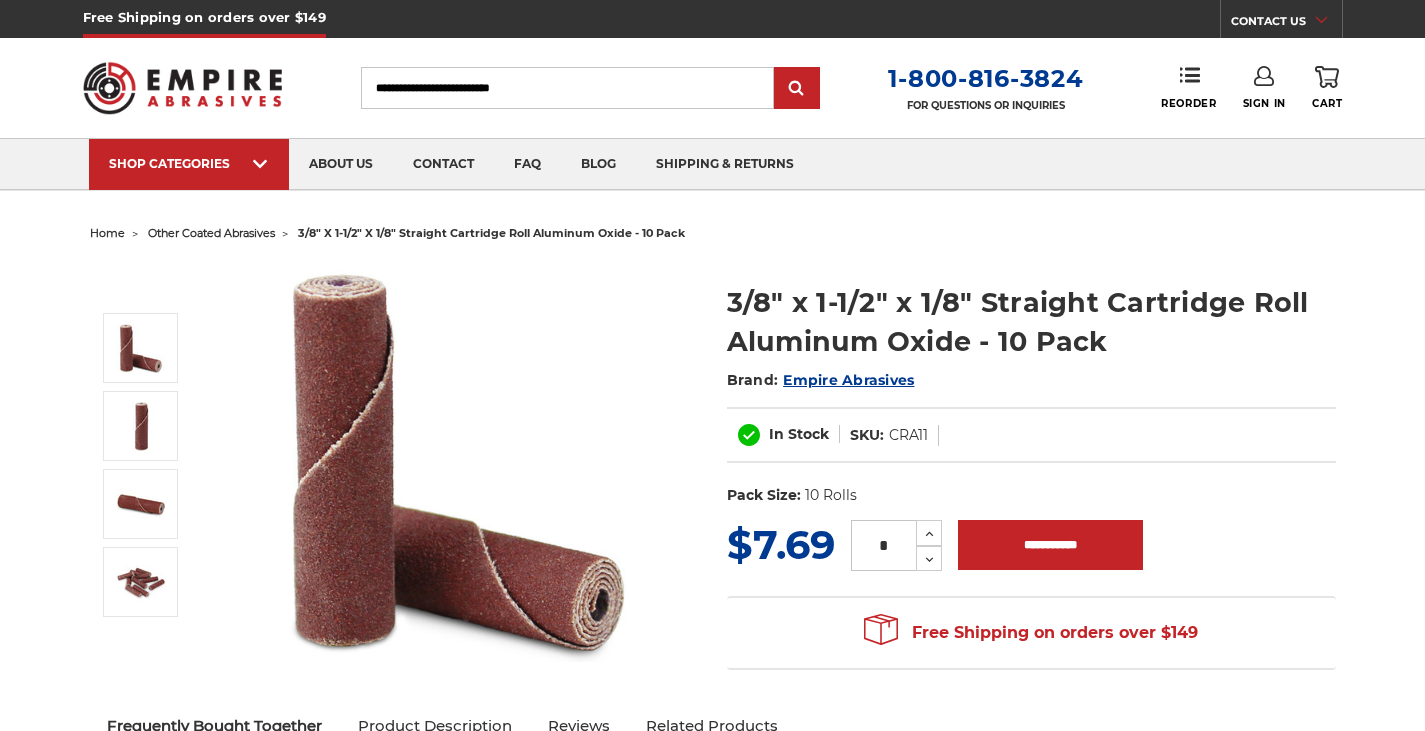 scroll, scrollTop: 0, scrollLeft: 0, axis: both 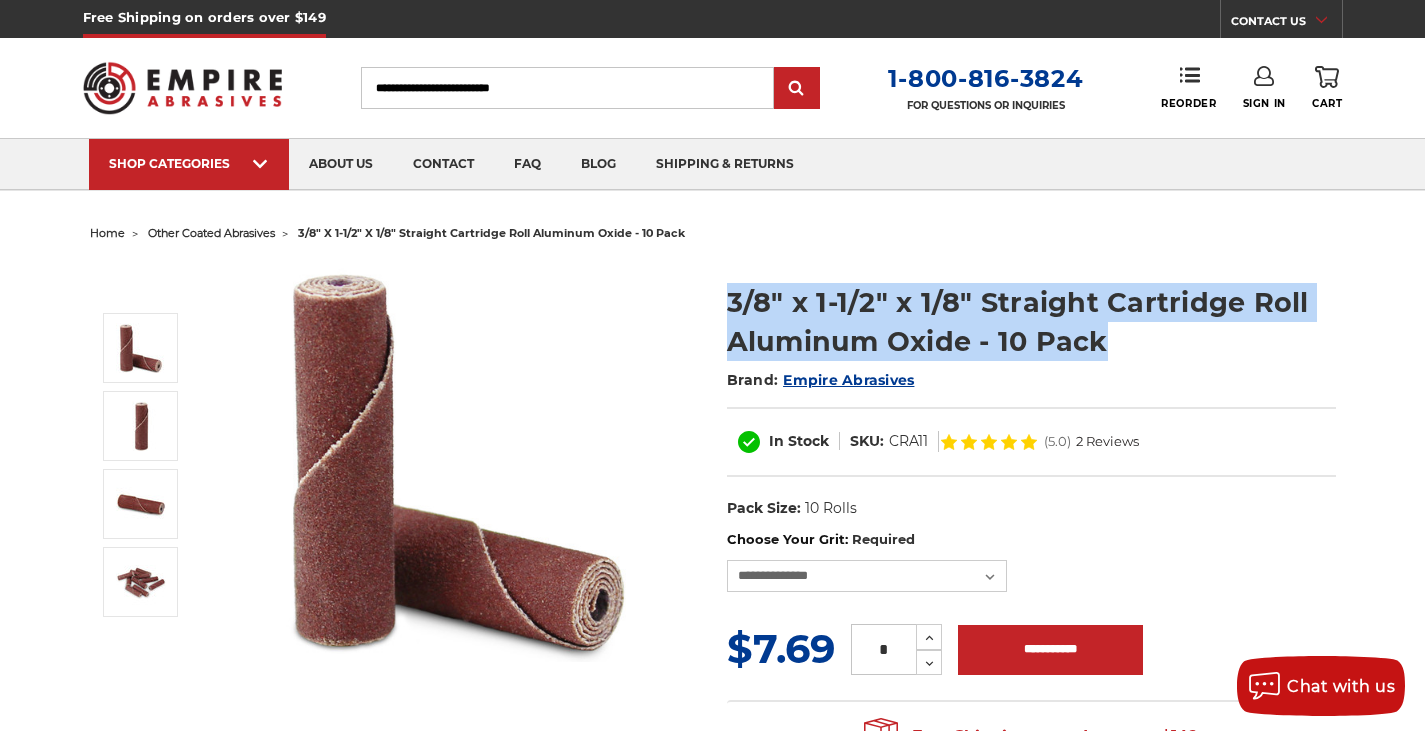 drag, startPoint x: 723, startPoint y: 297, endPoint x: 1306, endPoint y: 328, distance: 583.8236 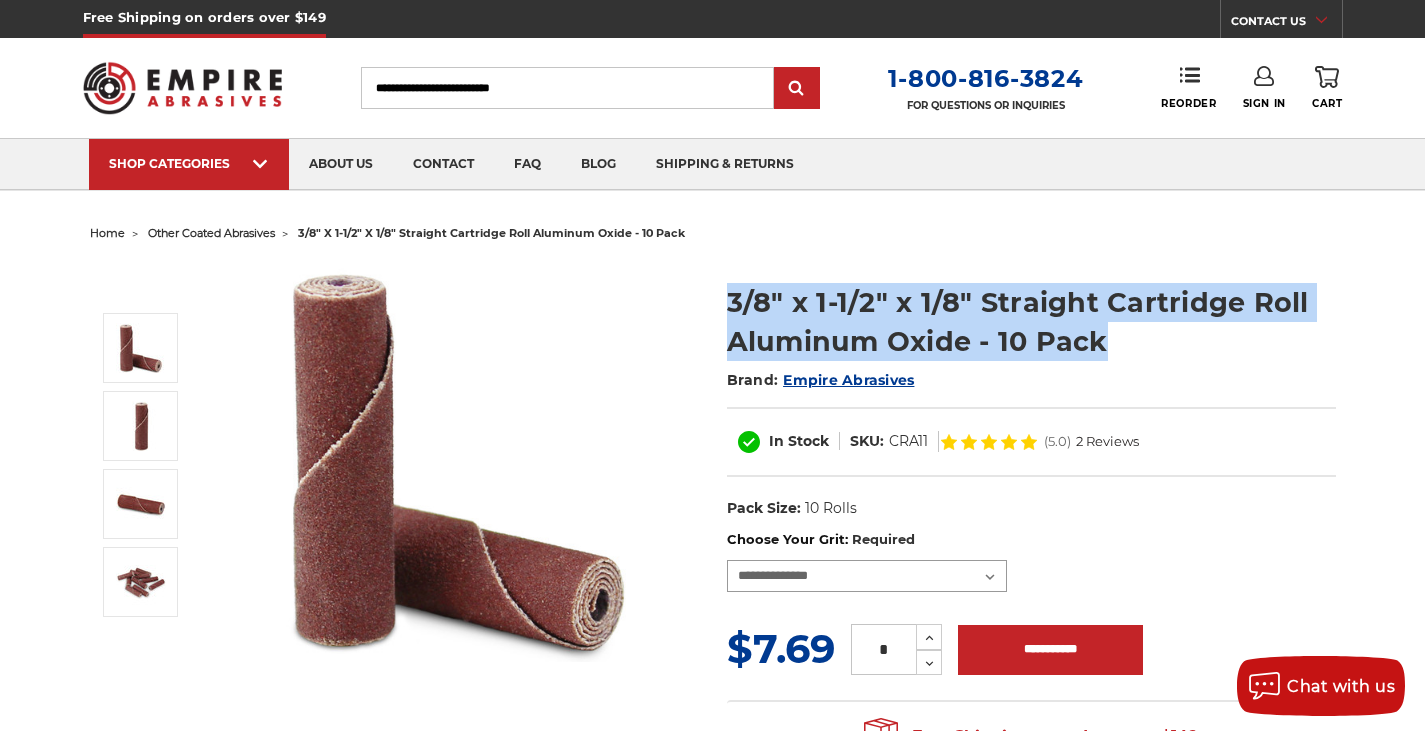 click on "**********" at bounding box center (867, 576) 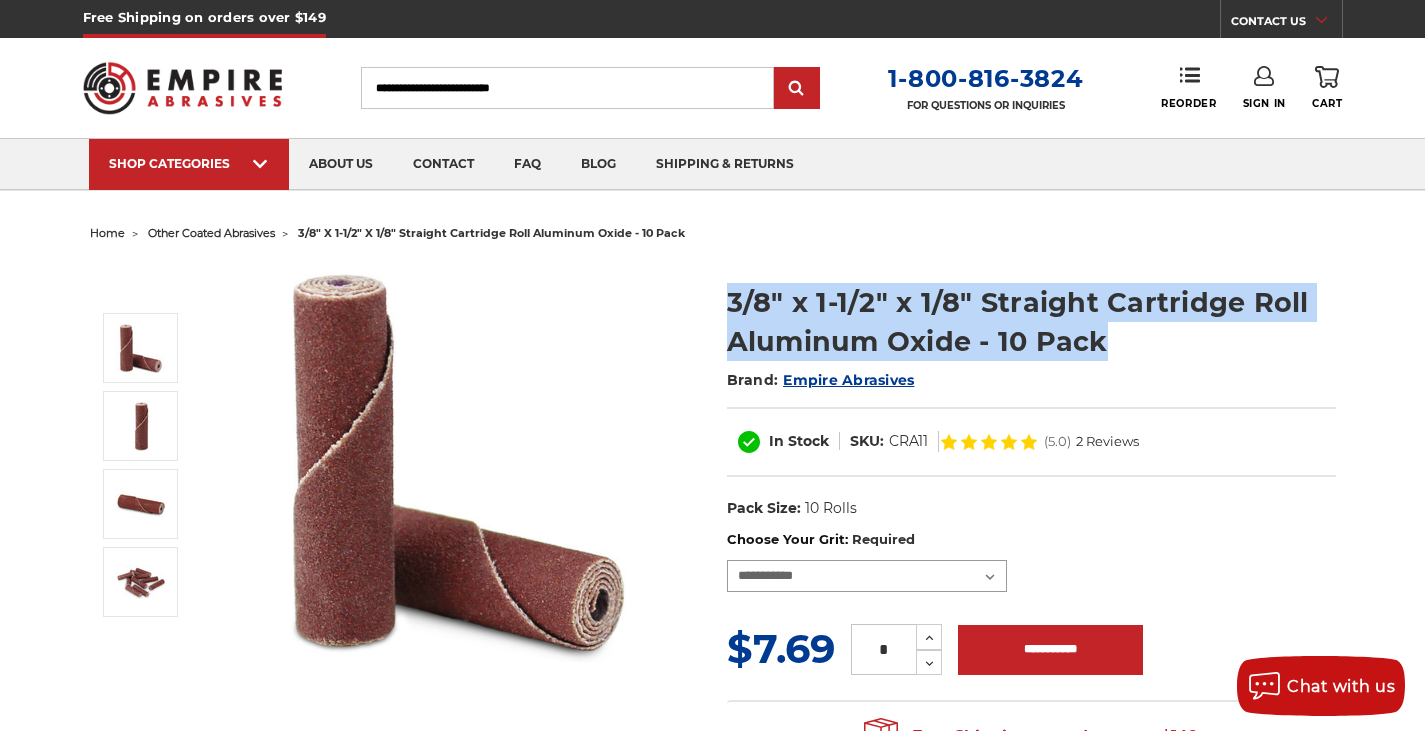 click on "**********" at bounding box center [867, 576] 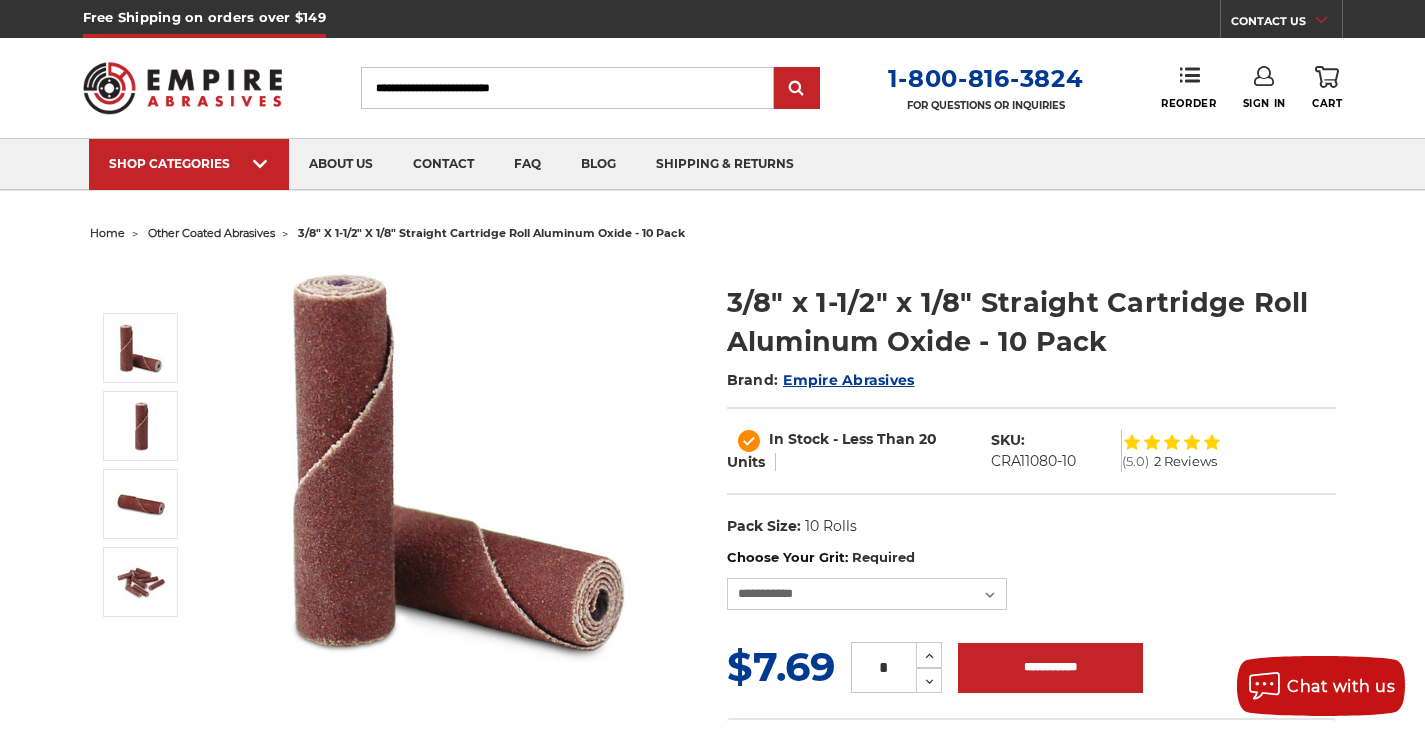 click at bounding box center [394, 462] 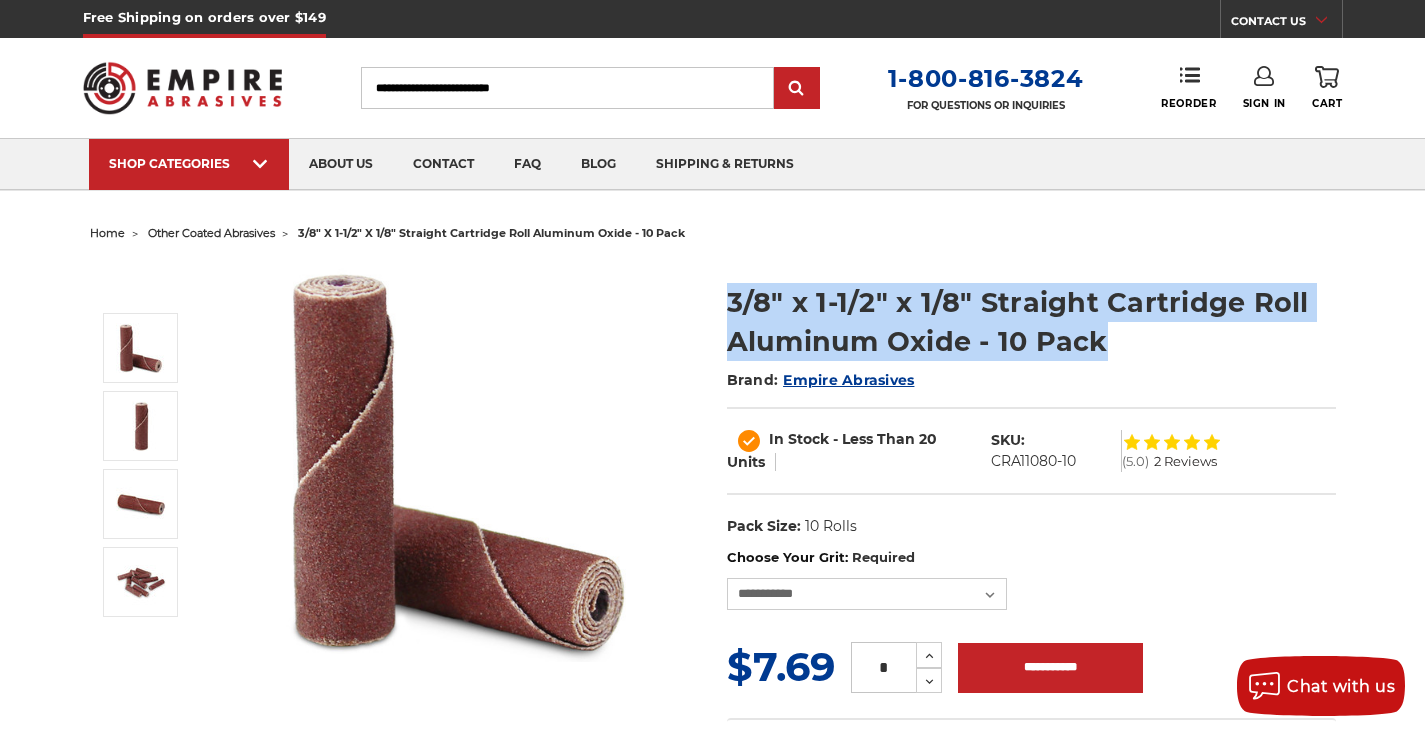 drag, startPoint x: 716, startPoint y: 302, endPoint x: 1327, endPoint y: 327, distance: 611.5112 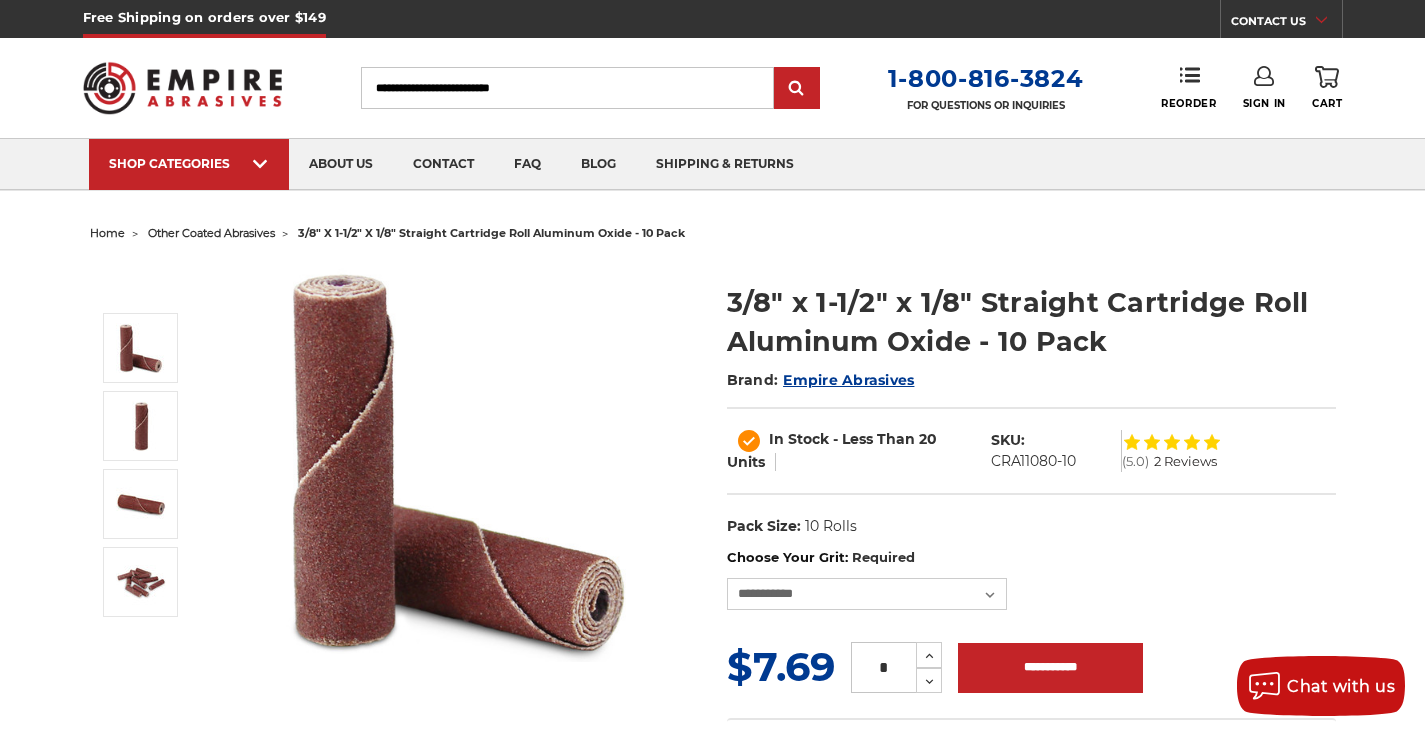 paste on "*****" 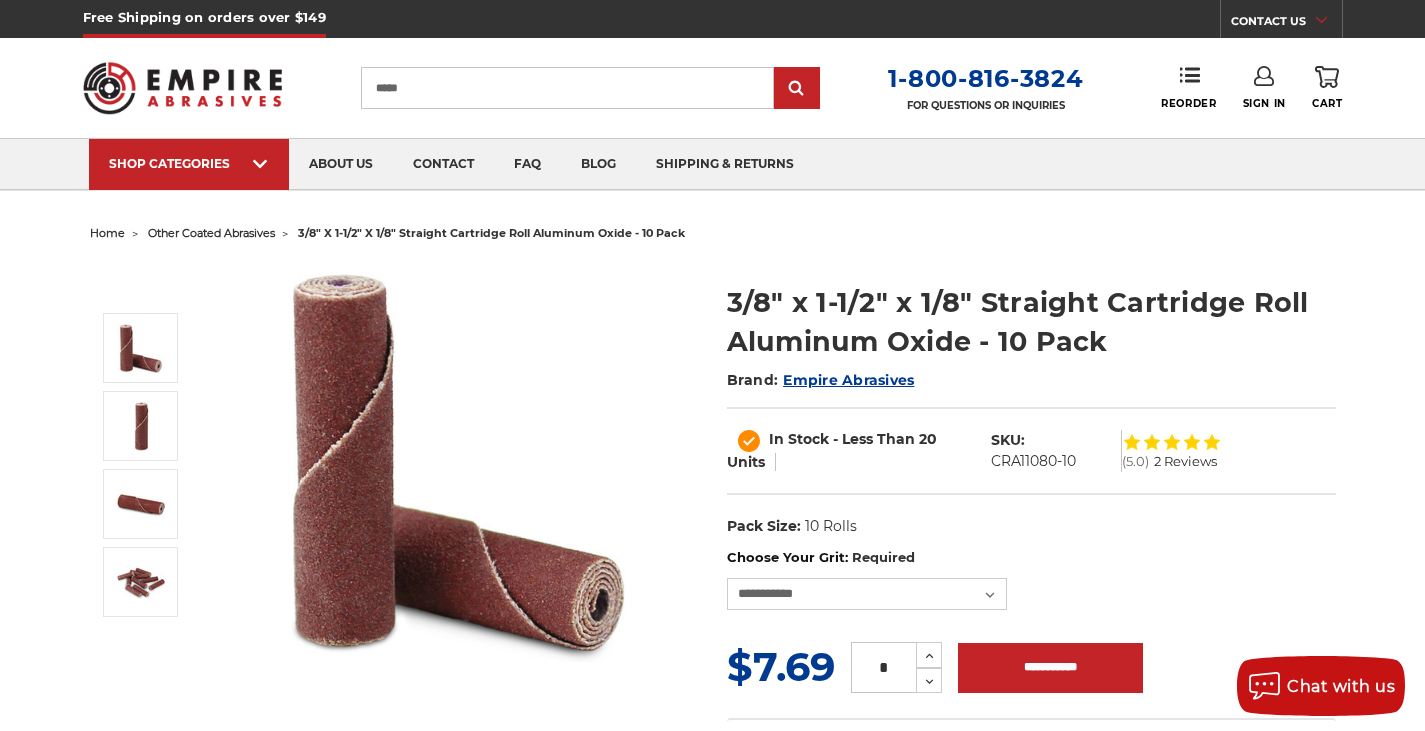 type on "*****" 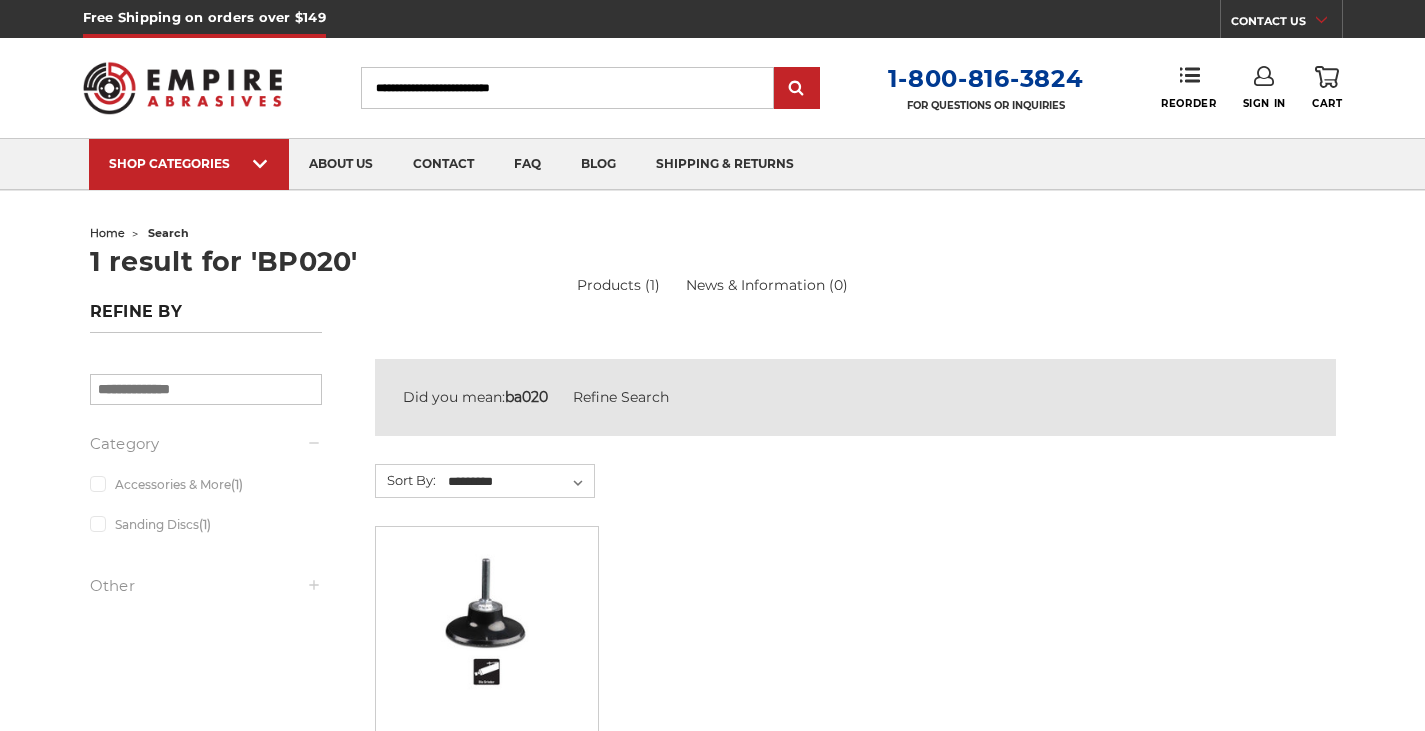 scroll, scrollTop: 0, scrollLeft: 0, axis: both 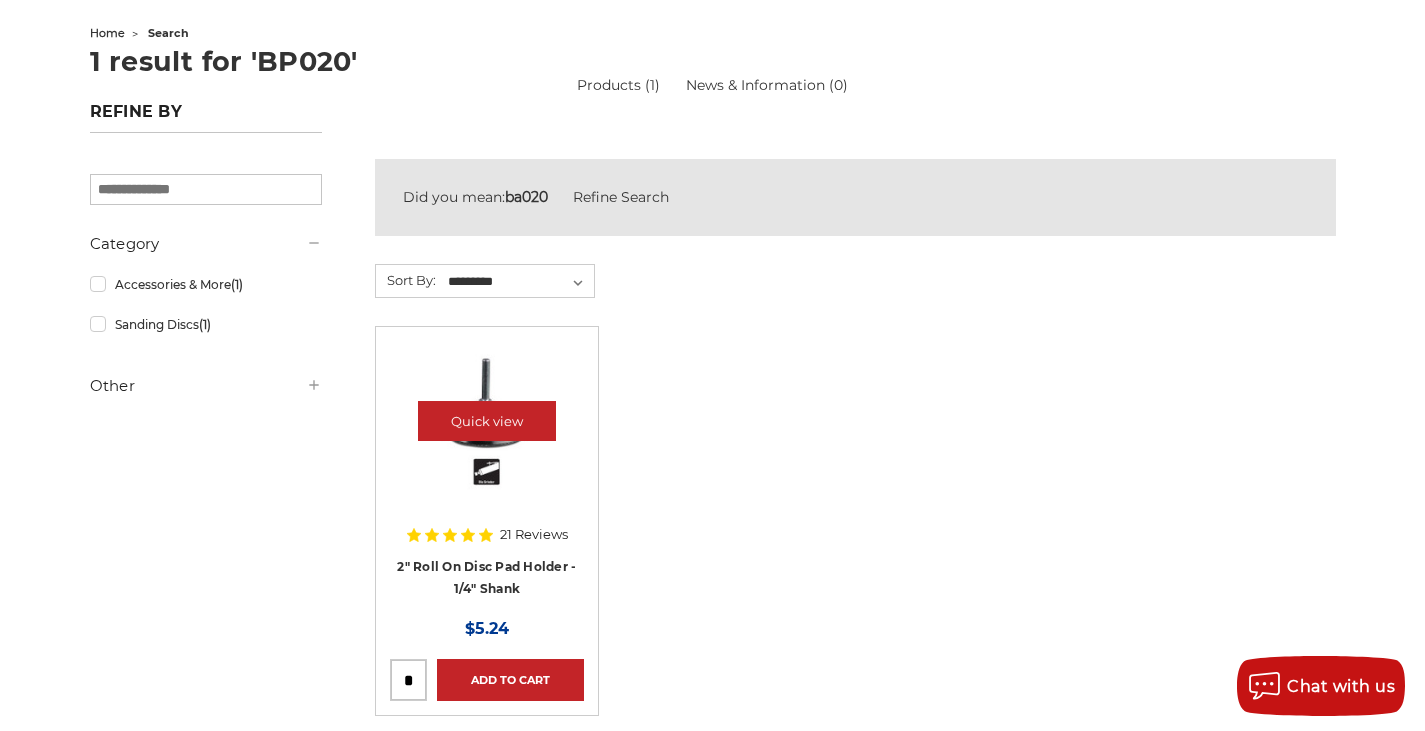 click at bounding box center [487, 421] 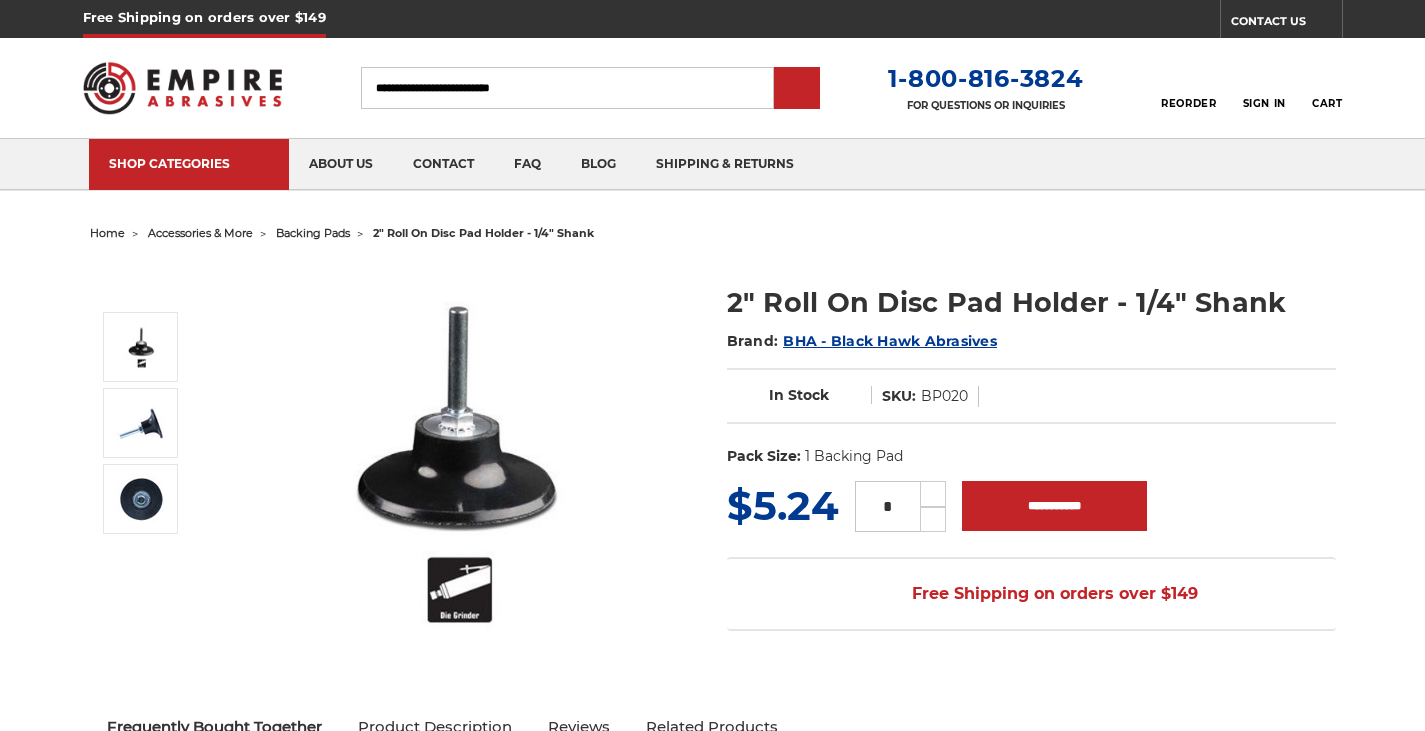 scroll, scrollTop: 0, scrollLeft: 0, axis: both 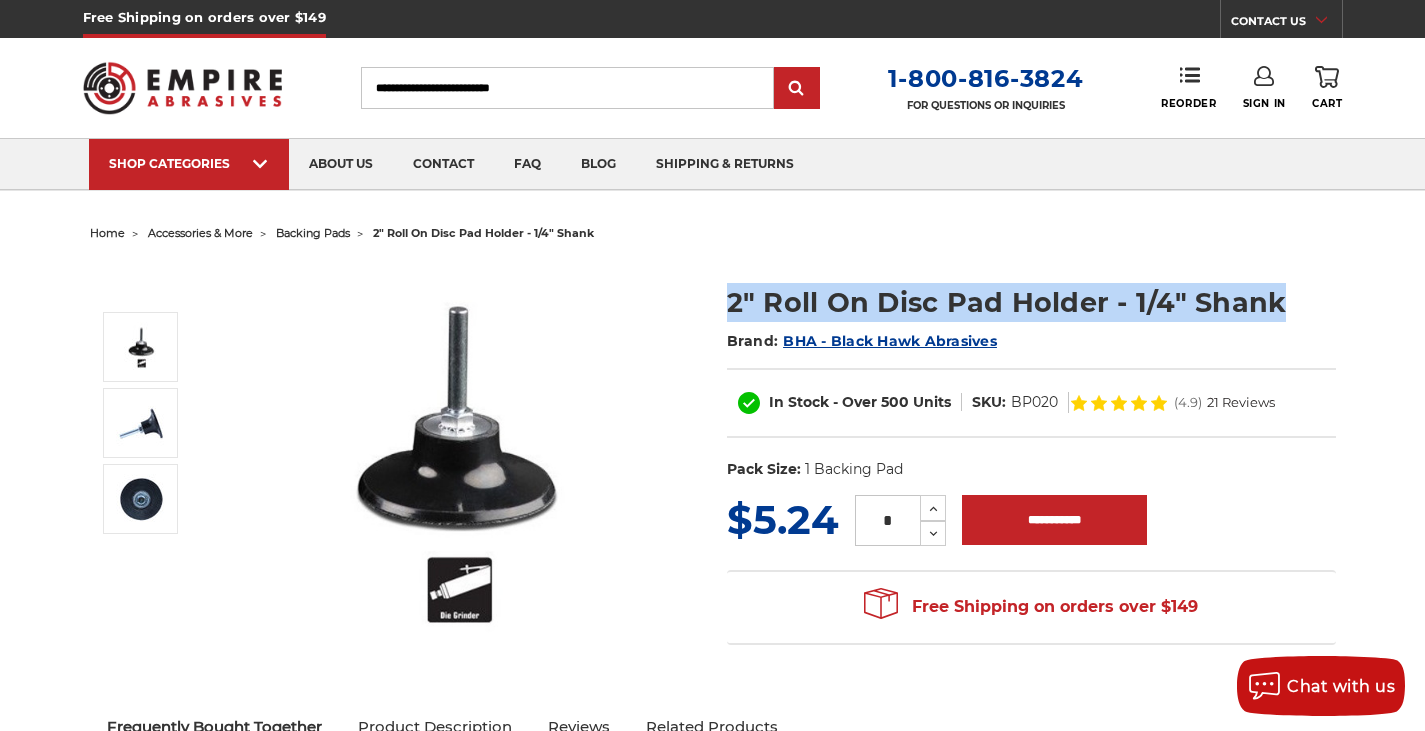 drag, startPoint x: 1282, startPoint y: 301, endPoint x: 720, endPoint y: 291, distance: 562.089 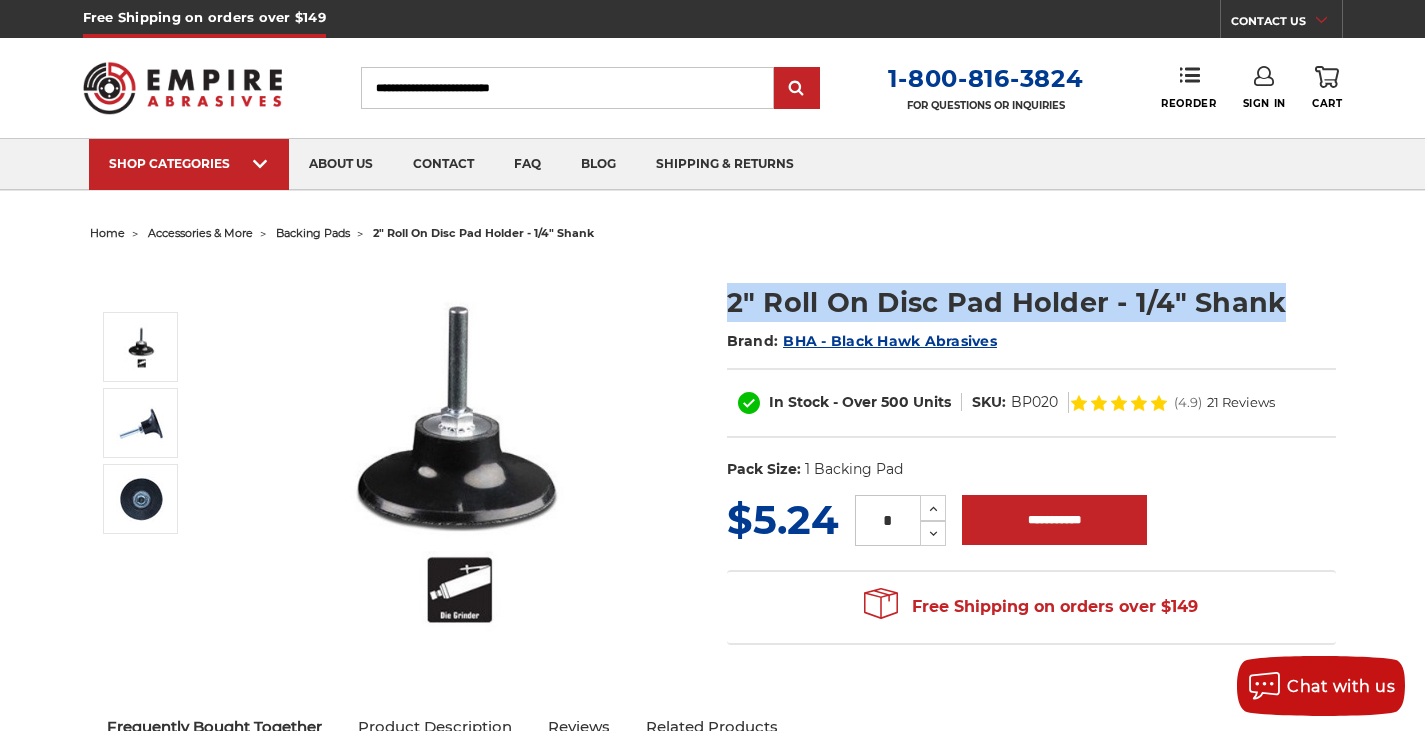 copy on "2" Roll On Disc Pad Holder - 1/4" Shank" 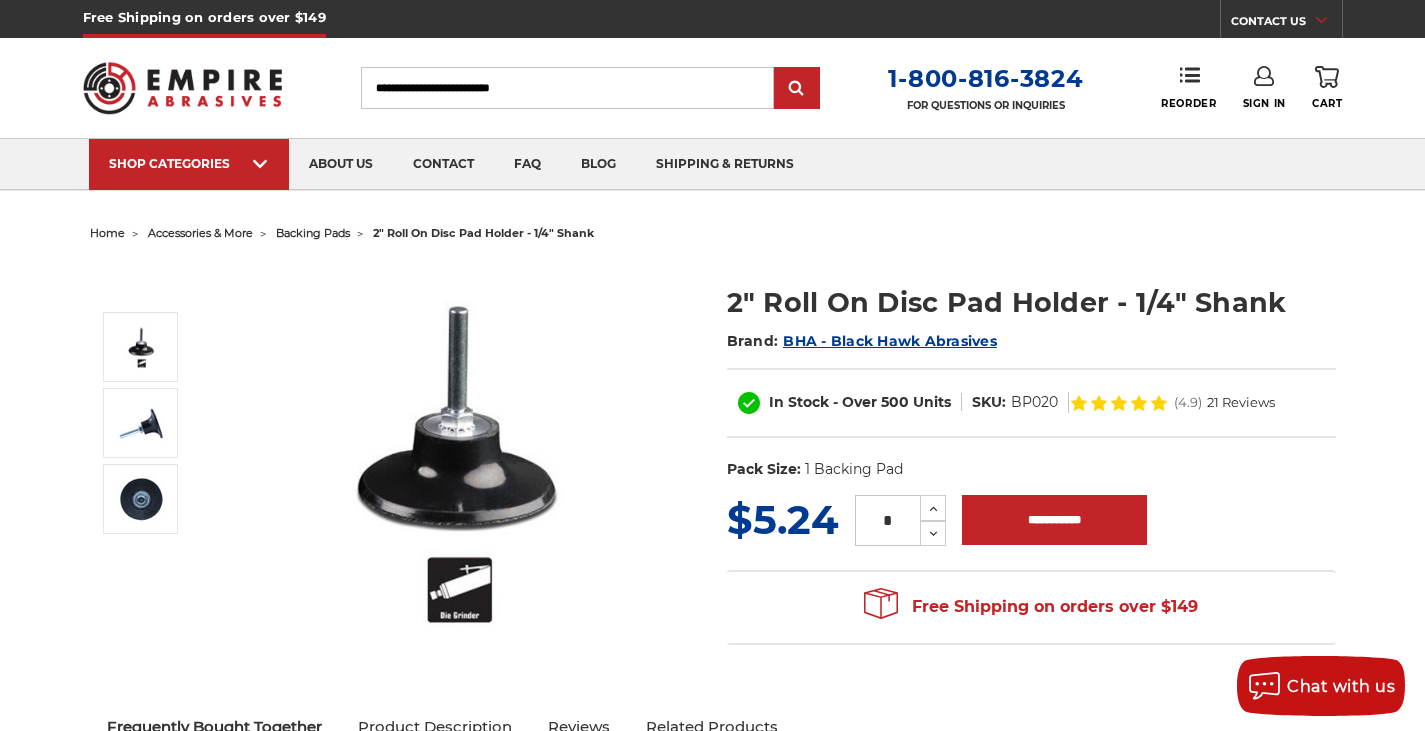 click on "Search" at bounding box center (567, 88) 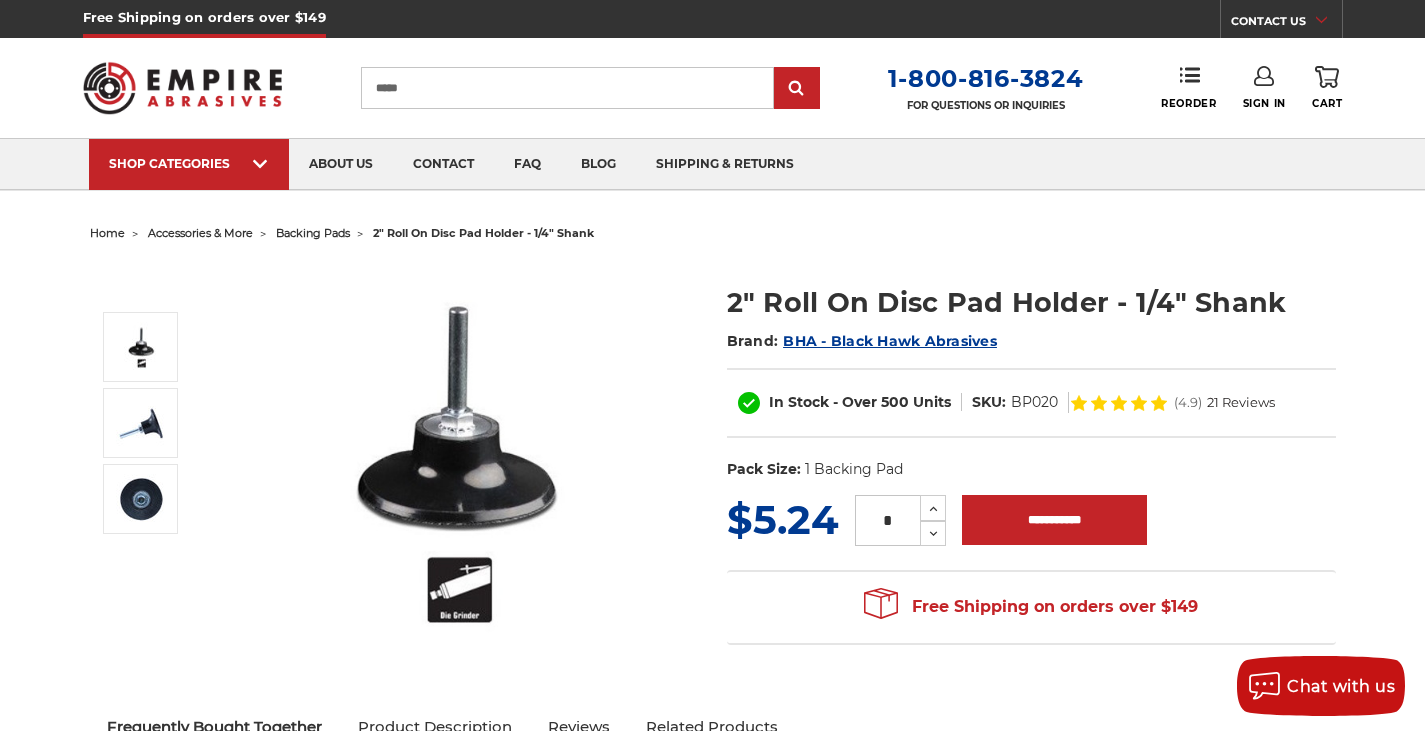 type on "*****" 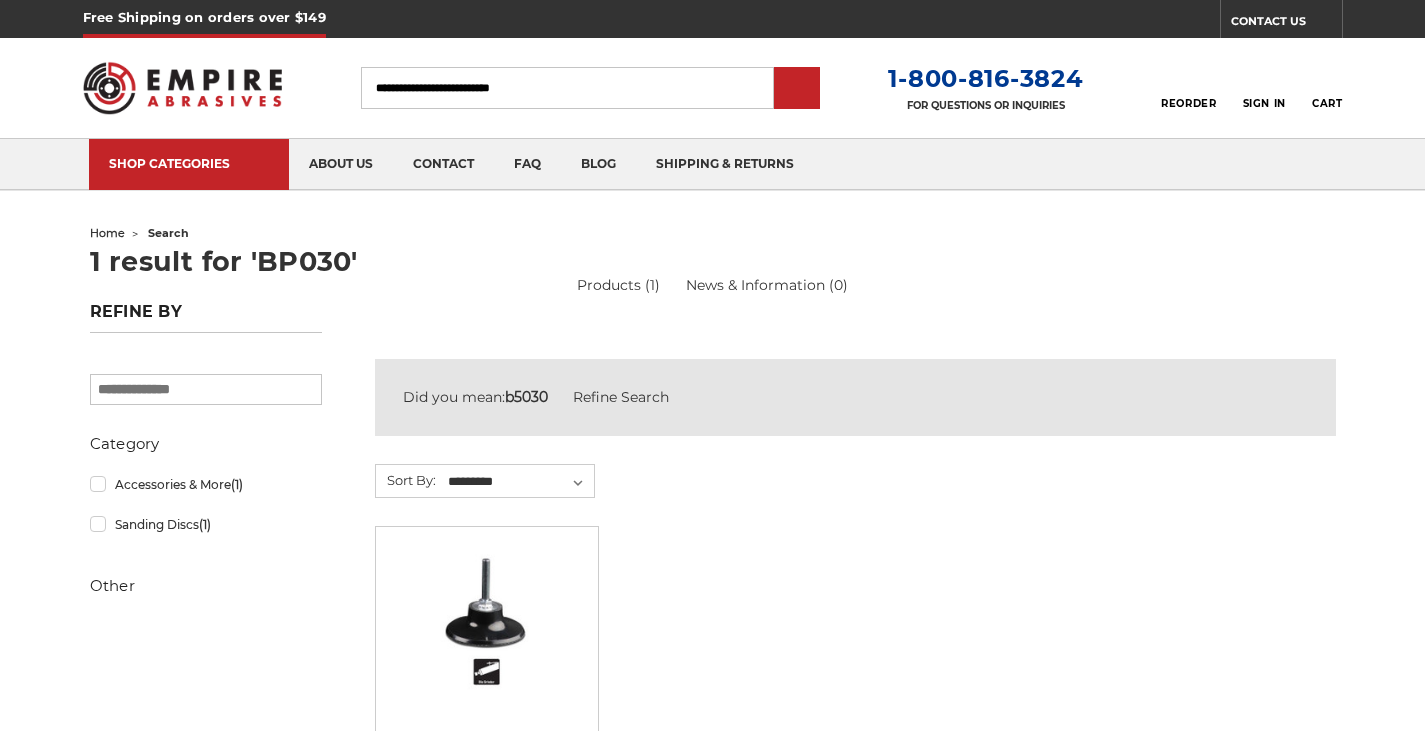 scroll, scrollTop: 0, scrollLeft: 0, axis: both 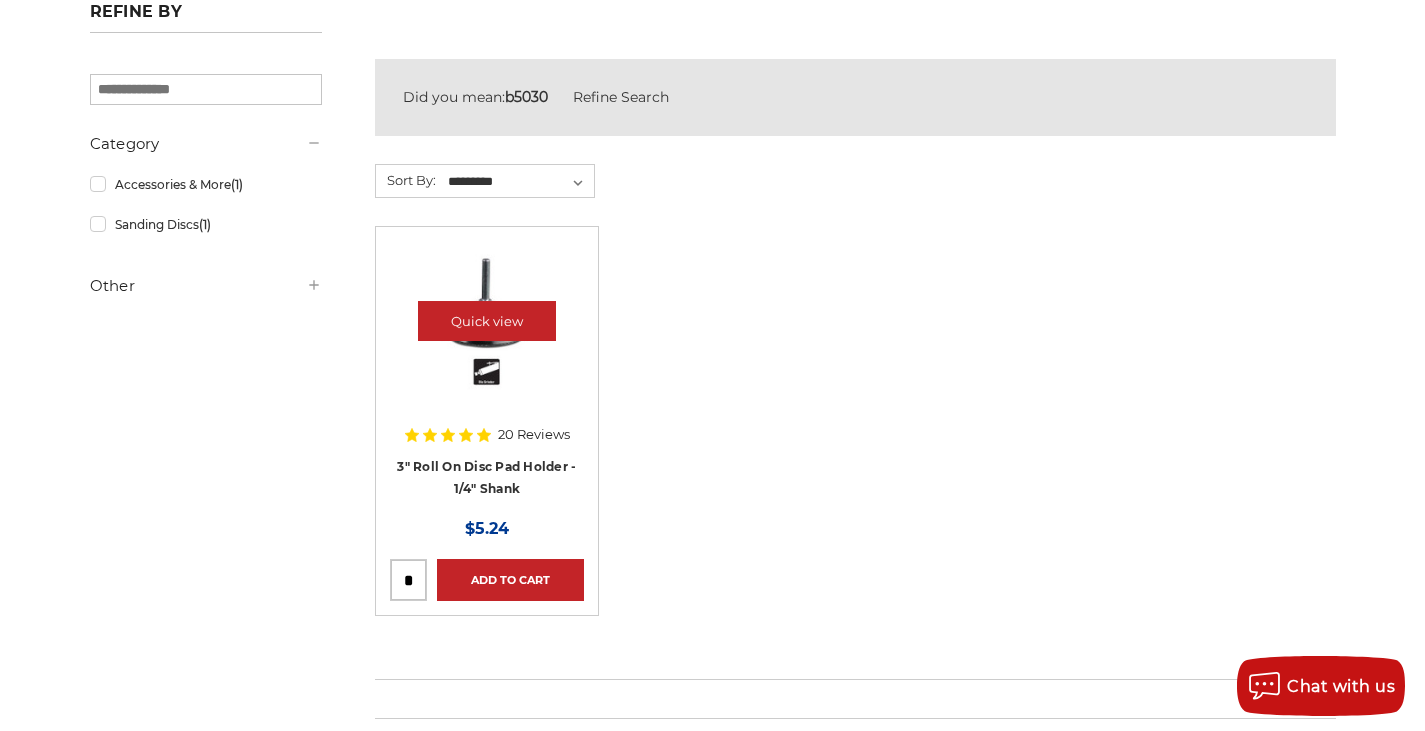 click at bounding box center (487, 321) 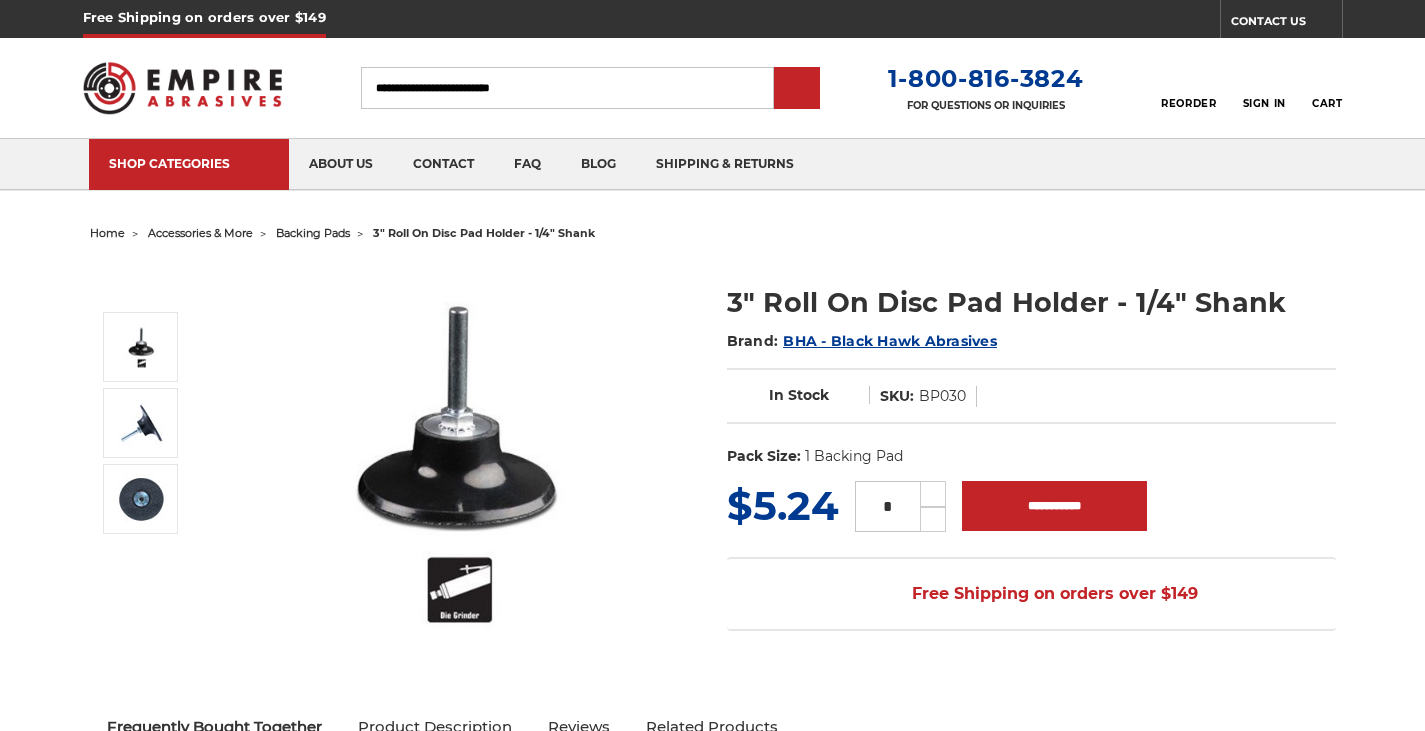 scroll, scrollTop: 0, scrollLeft: 0, axis: both 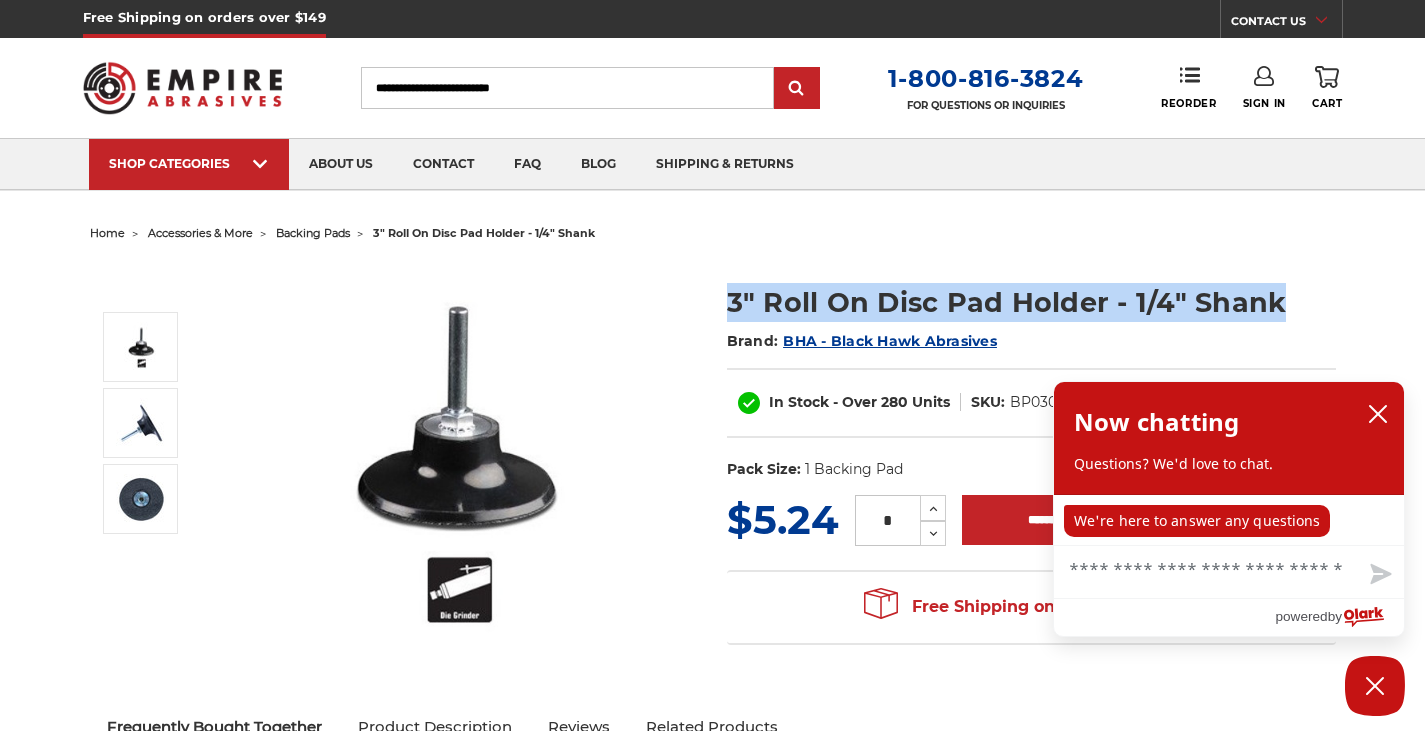 drag, startPoint x: 1283, startPoint y: 294, endPoint x: 719, endPoint y: 295, distance: 564.0009 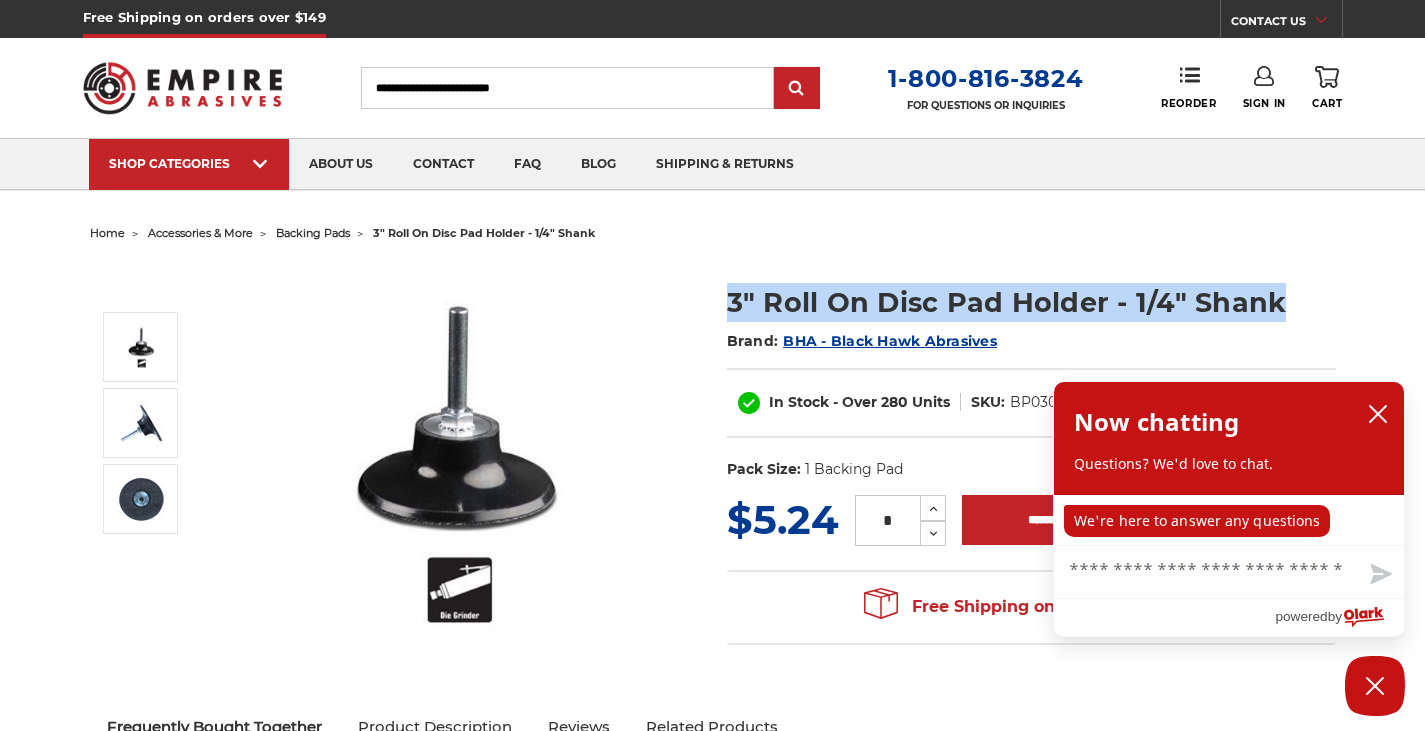 copy on "3" Roll On Disc Pad Holder - 1/4" Shank" 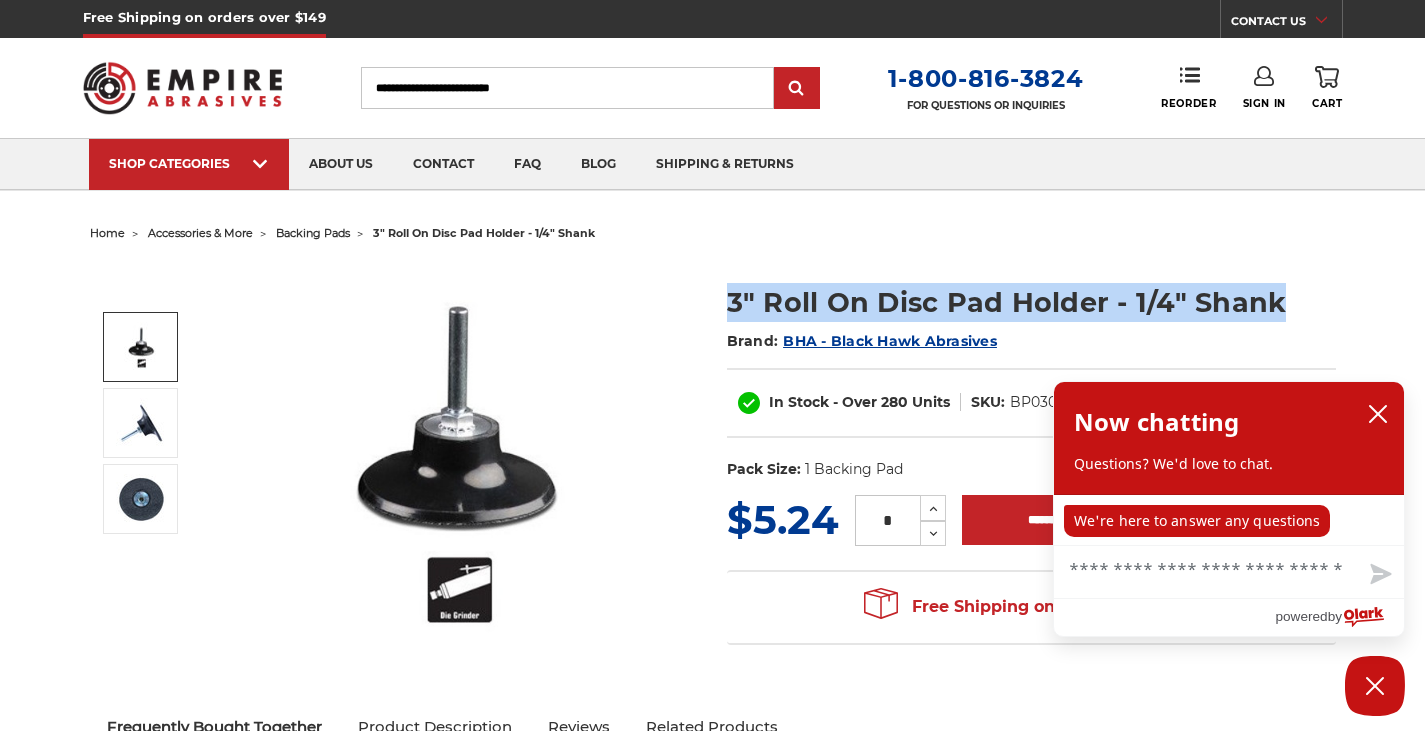 click on "Search" at bounding box center (567, 88) 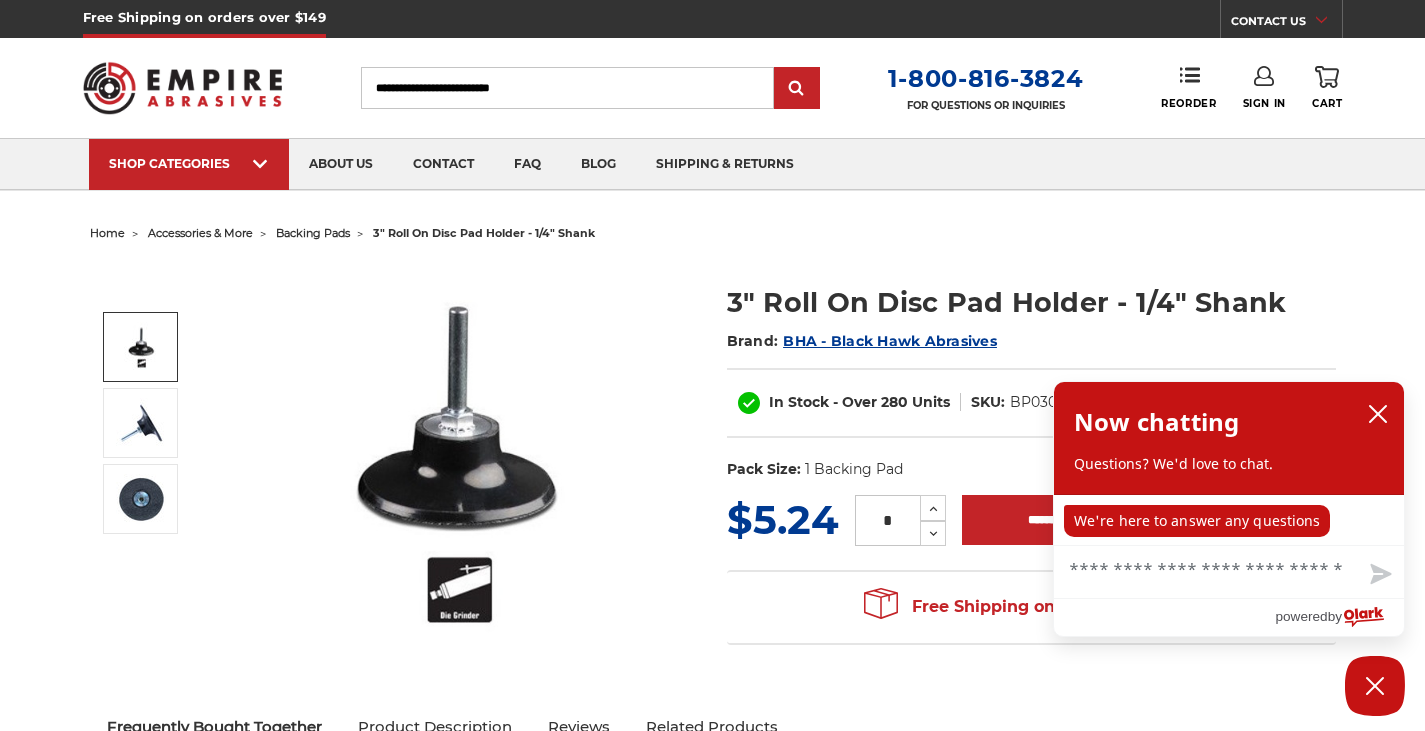 paste on "**********" 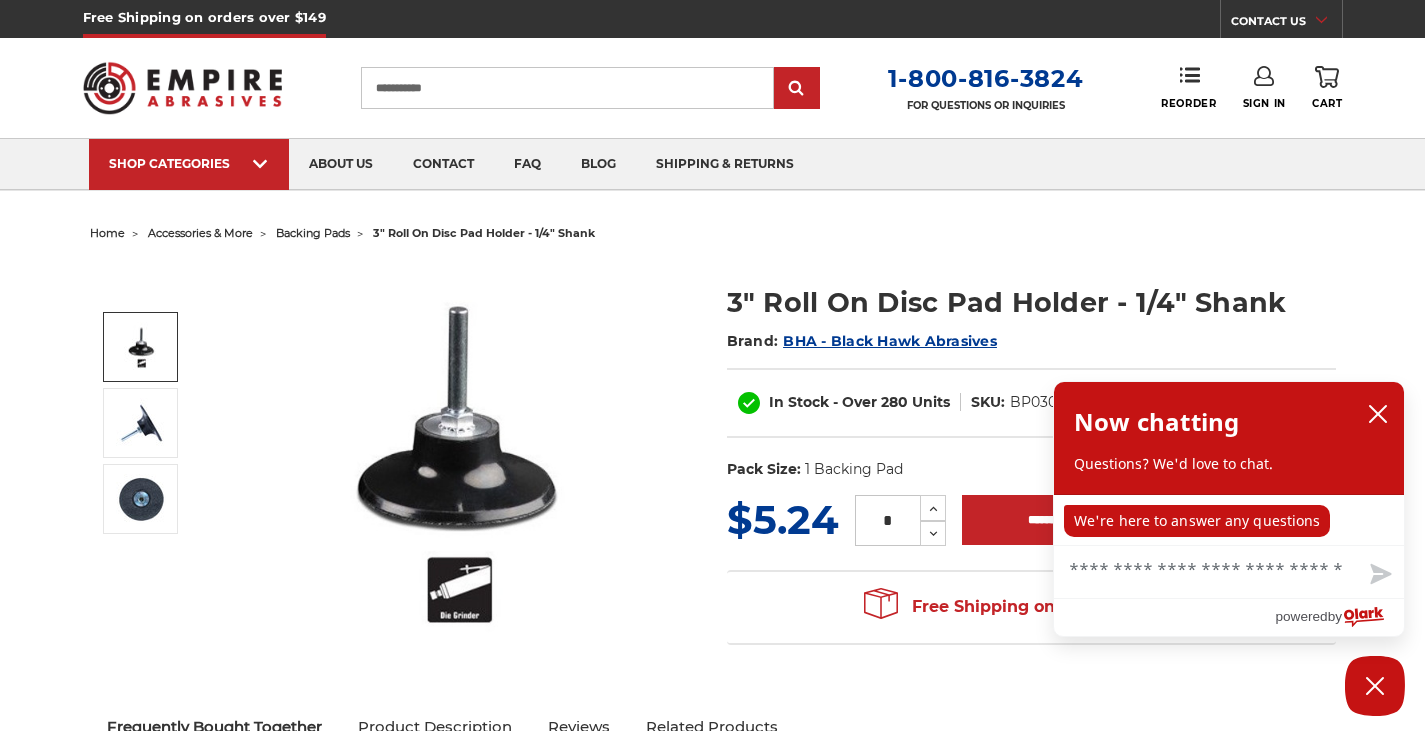 type on "**********" 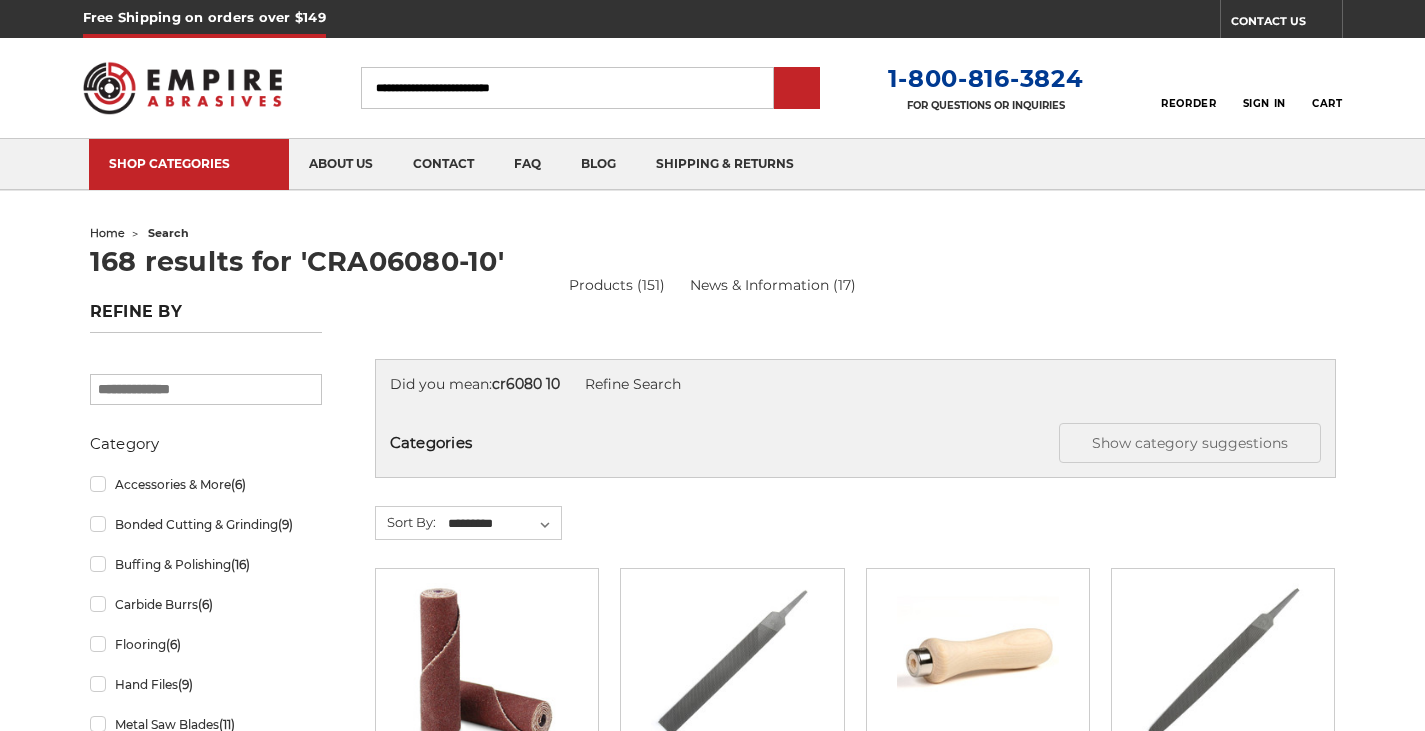 scroll, scrollTop: 0, scrollLeft: 0, axis: both 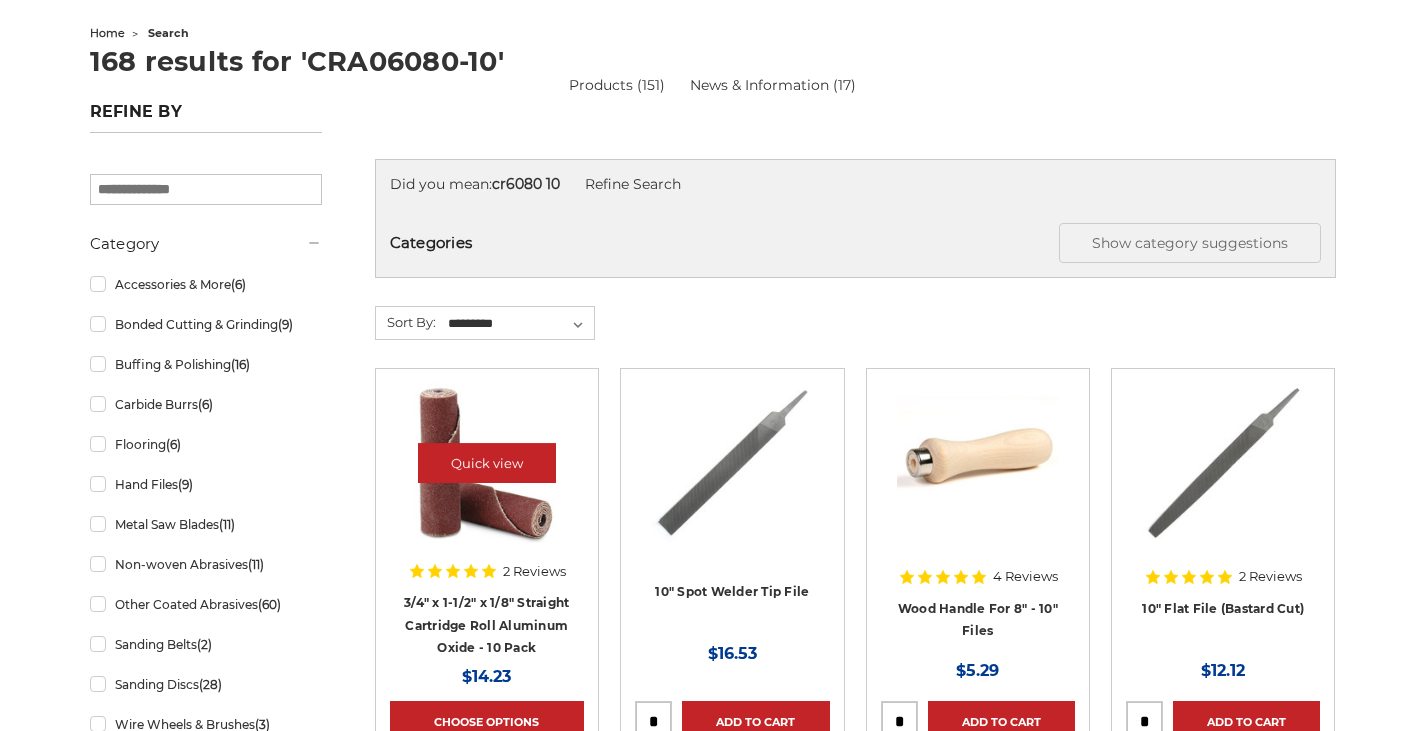 click at bounding box center [487, 463] 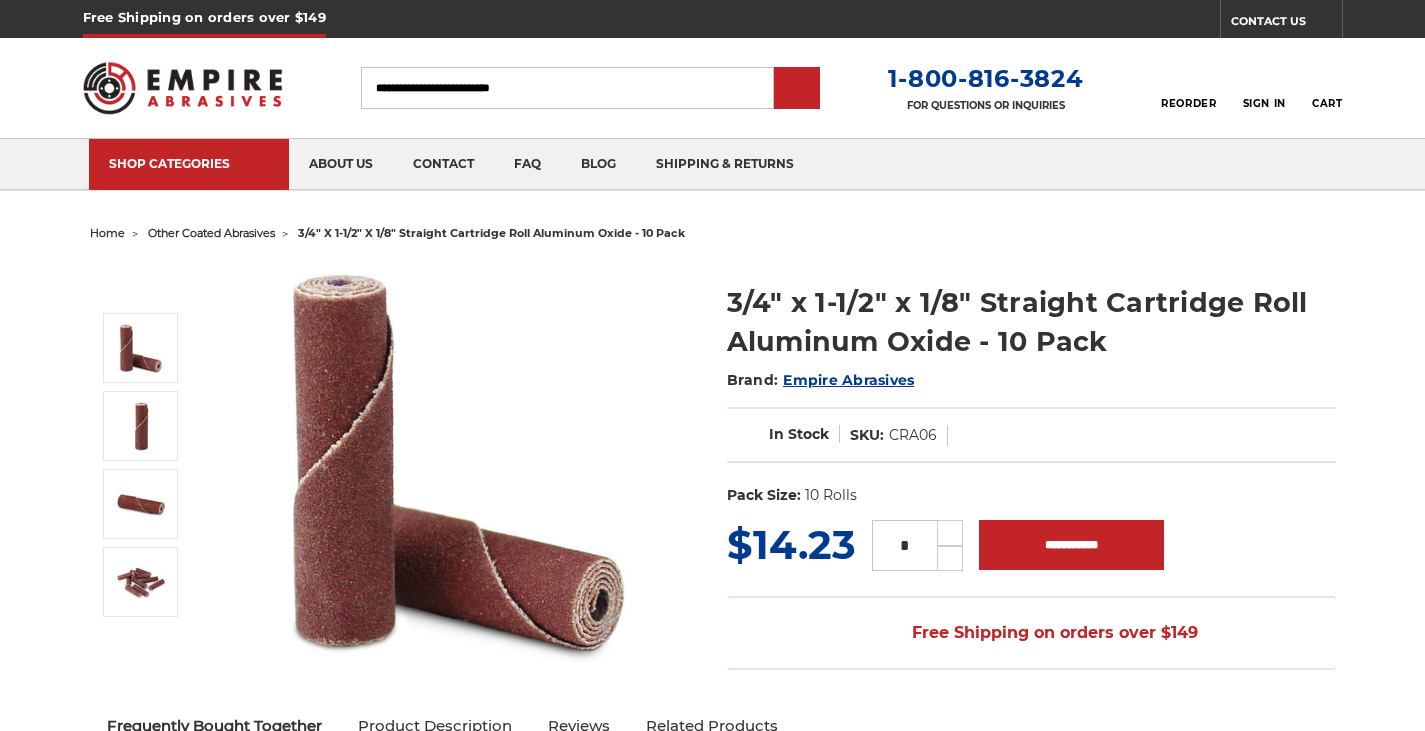 scroll, scrollTop: 0, scrollLeft: 0, axis: both 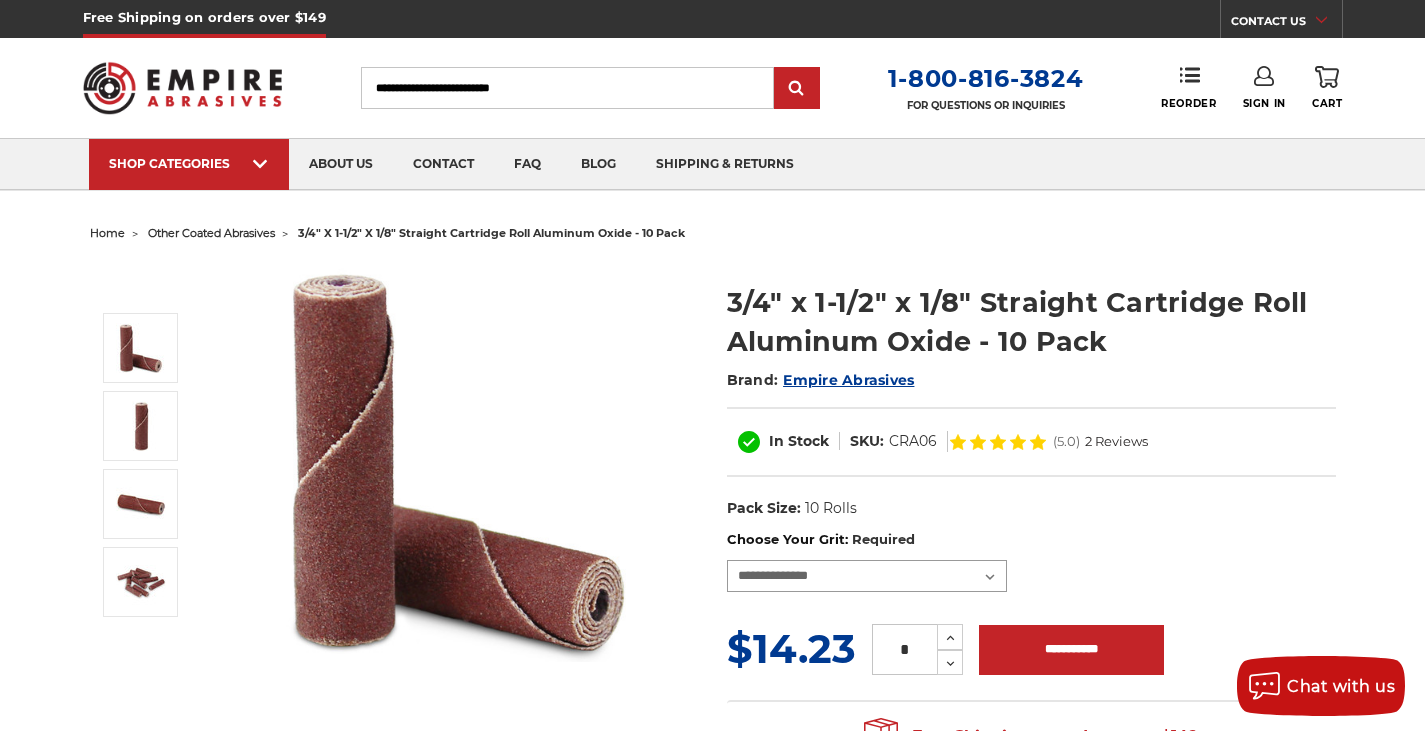 click on "**********" at bounding box center [867, 576] 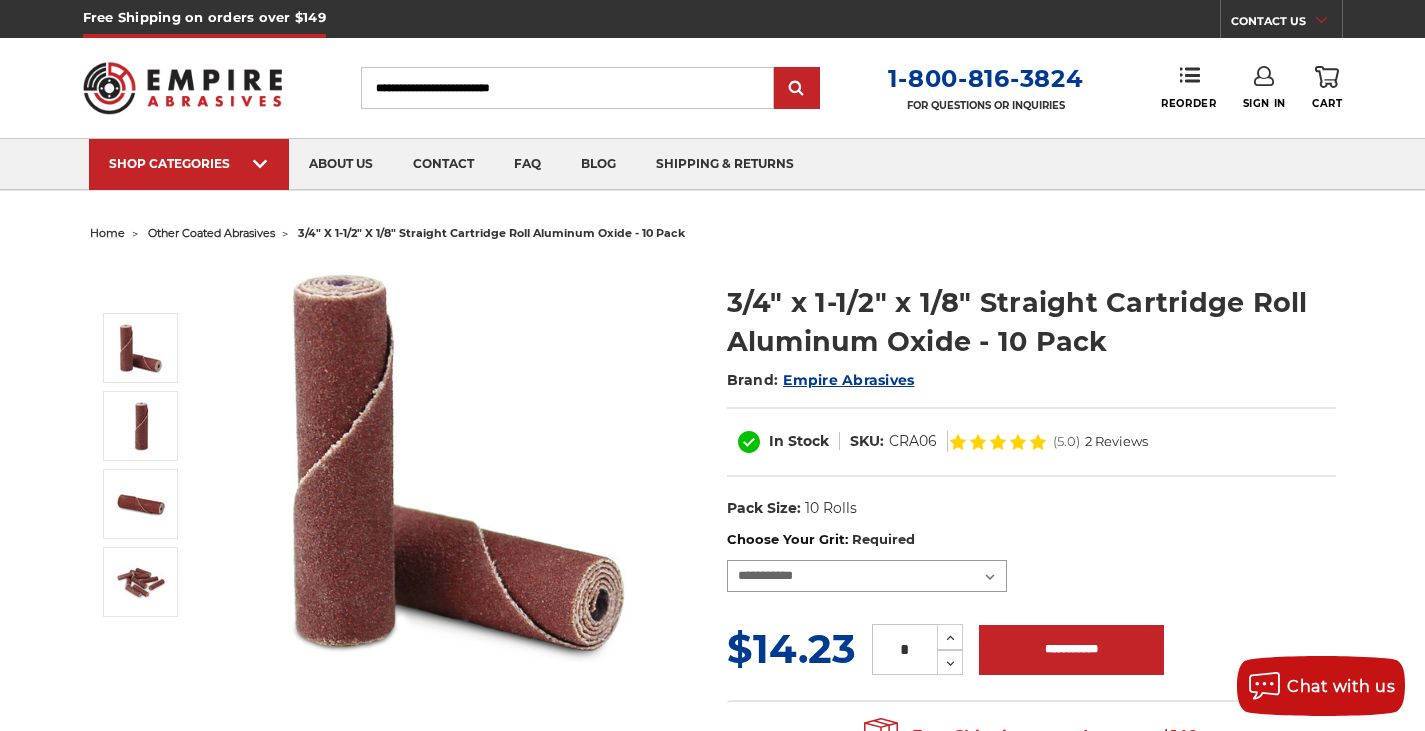 click on "**********" at bounding box center (867, 576) 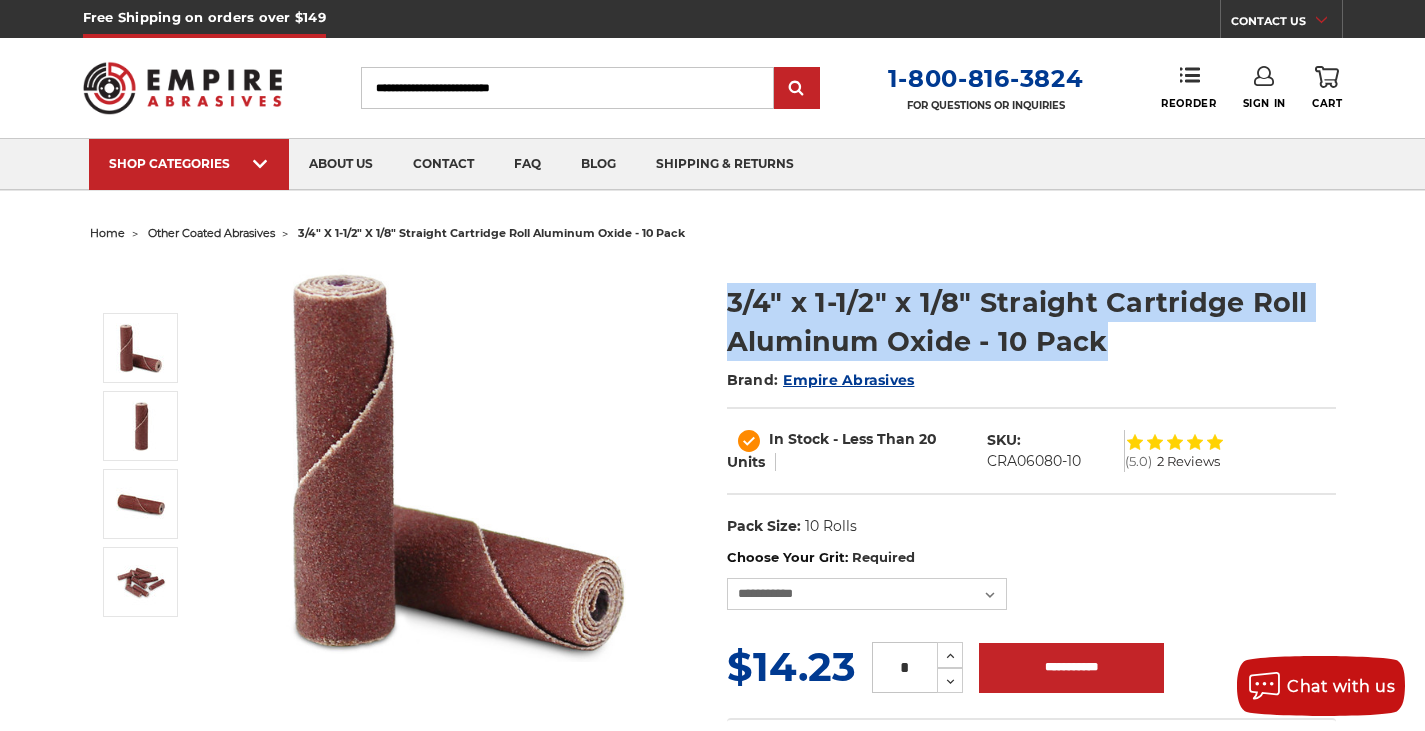 drag, startPoint x: 722, startPoint y: 300, endPoint x: 1304, endPoint y: 330, distance: 582.7727 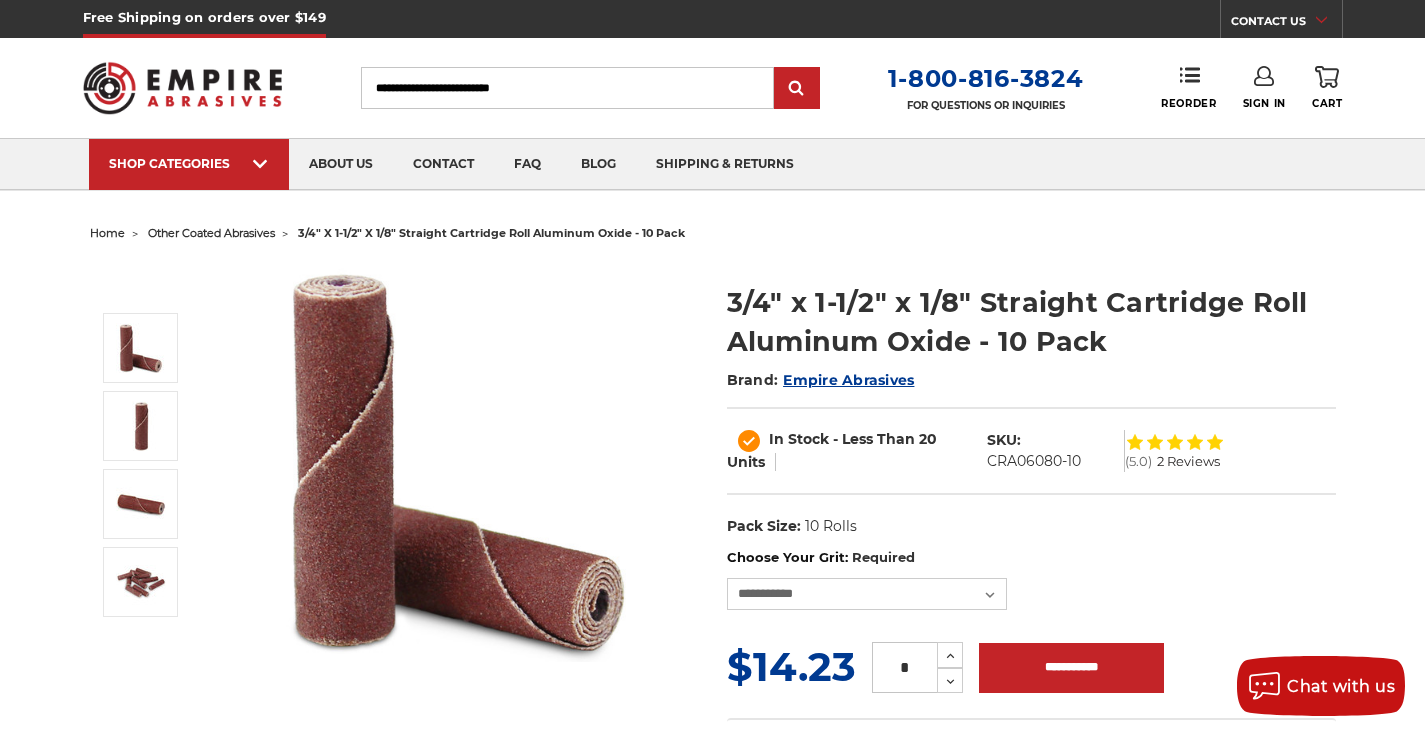 click on "Search" at bounding box center (567, 88) 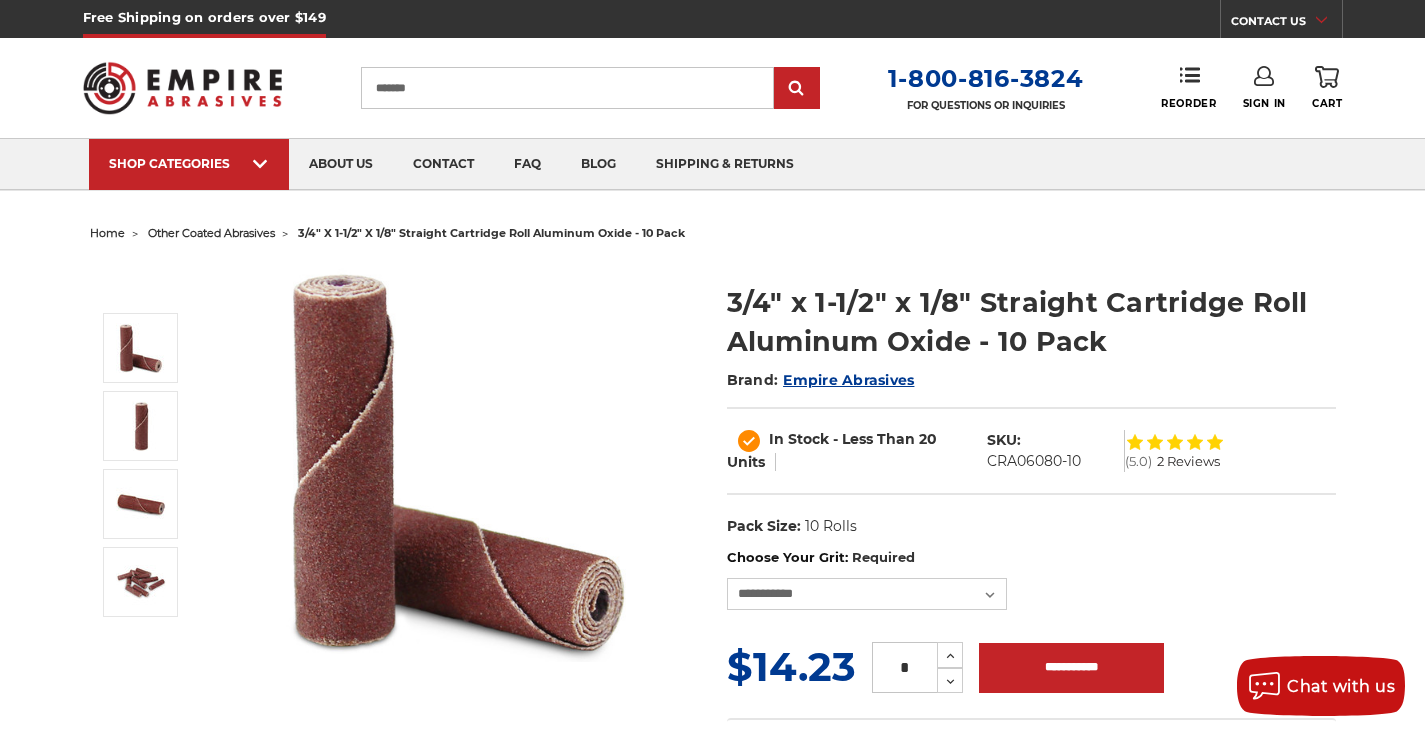 type on "*******" 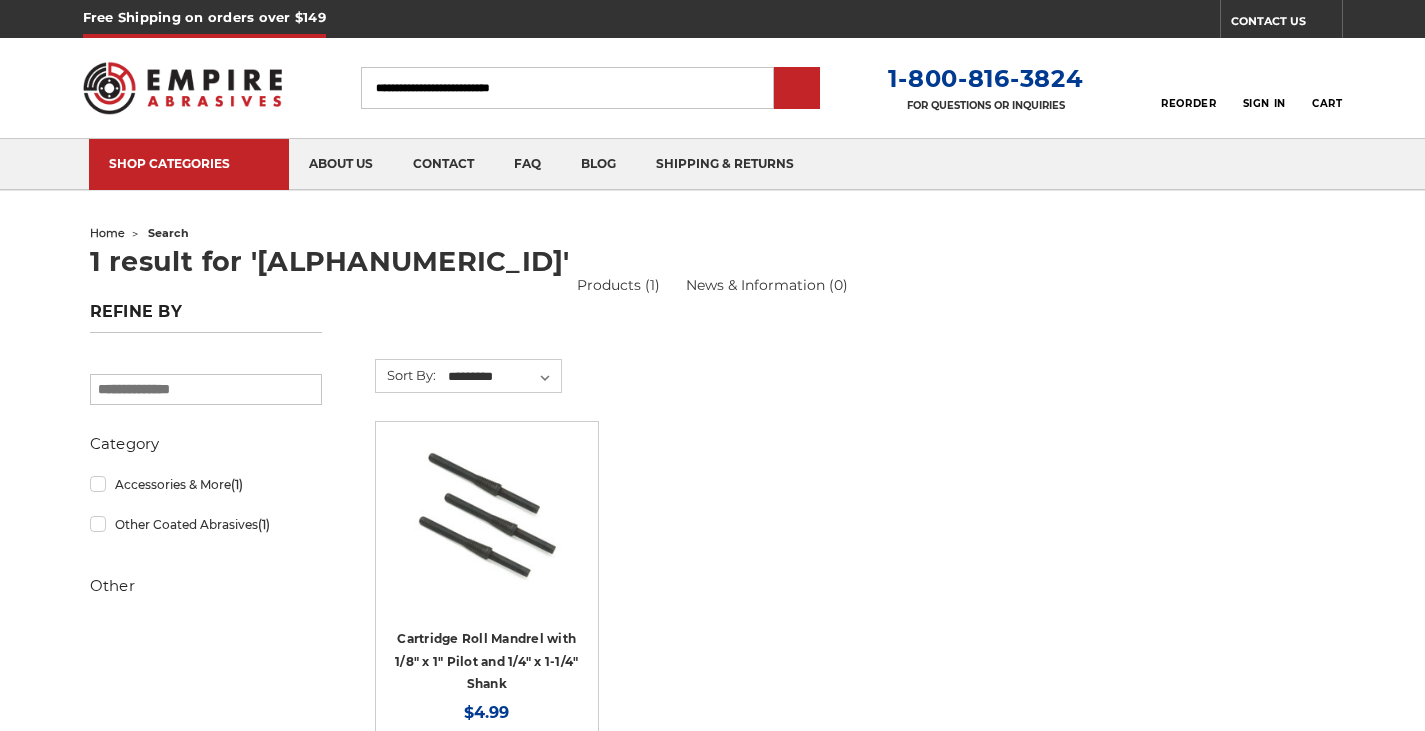 scroll, scrollTop: 0, scrollLeft: 0, axis: both 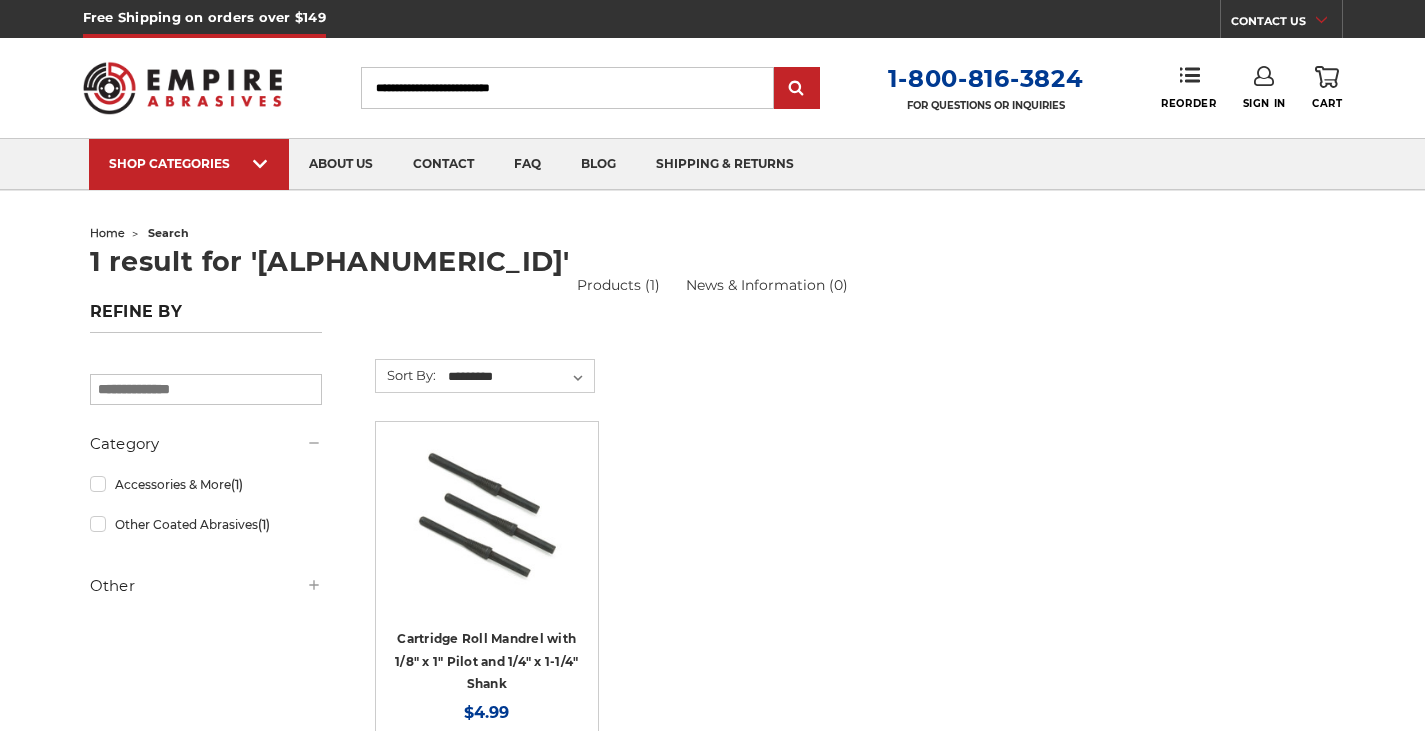 click at bounding box center [487, 516] 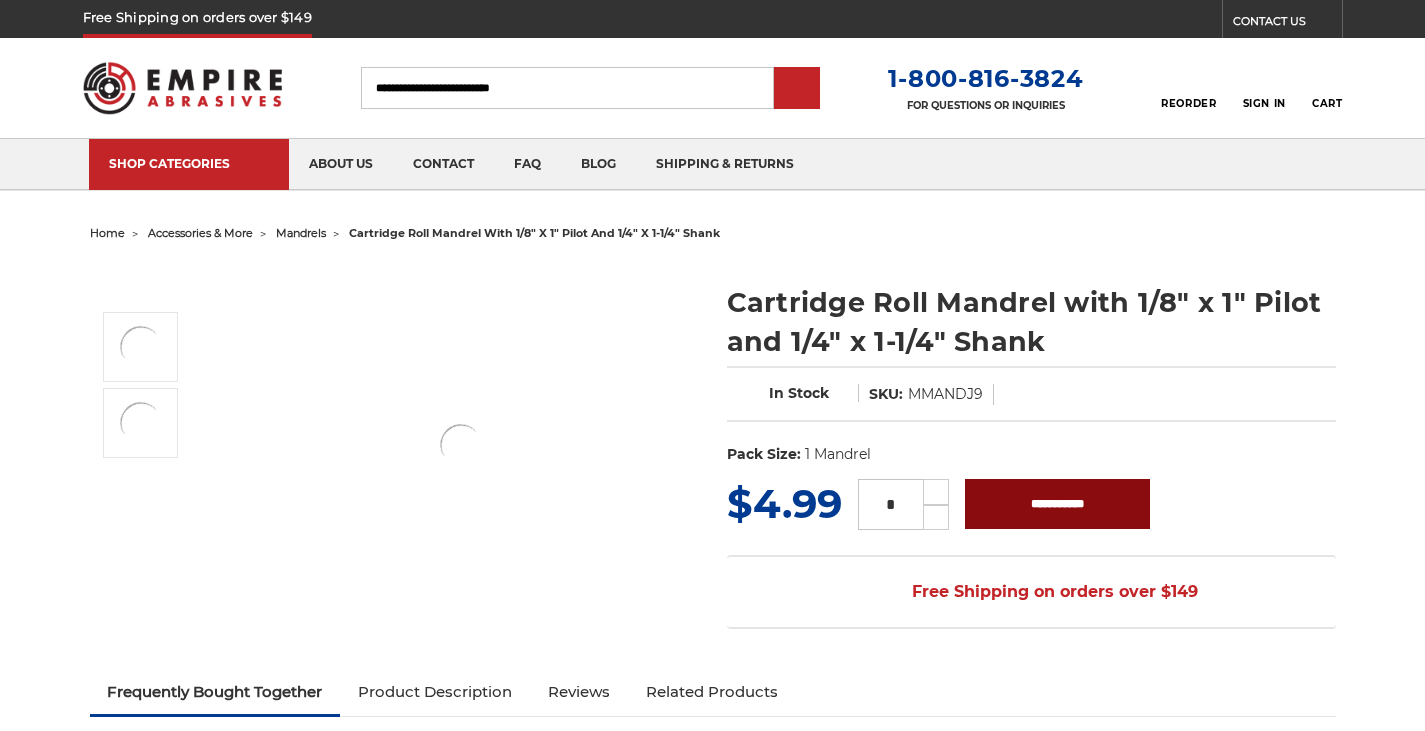 scroll, scrollTop: 0, scrollLeft: 0, axis: both 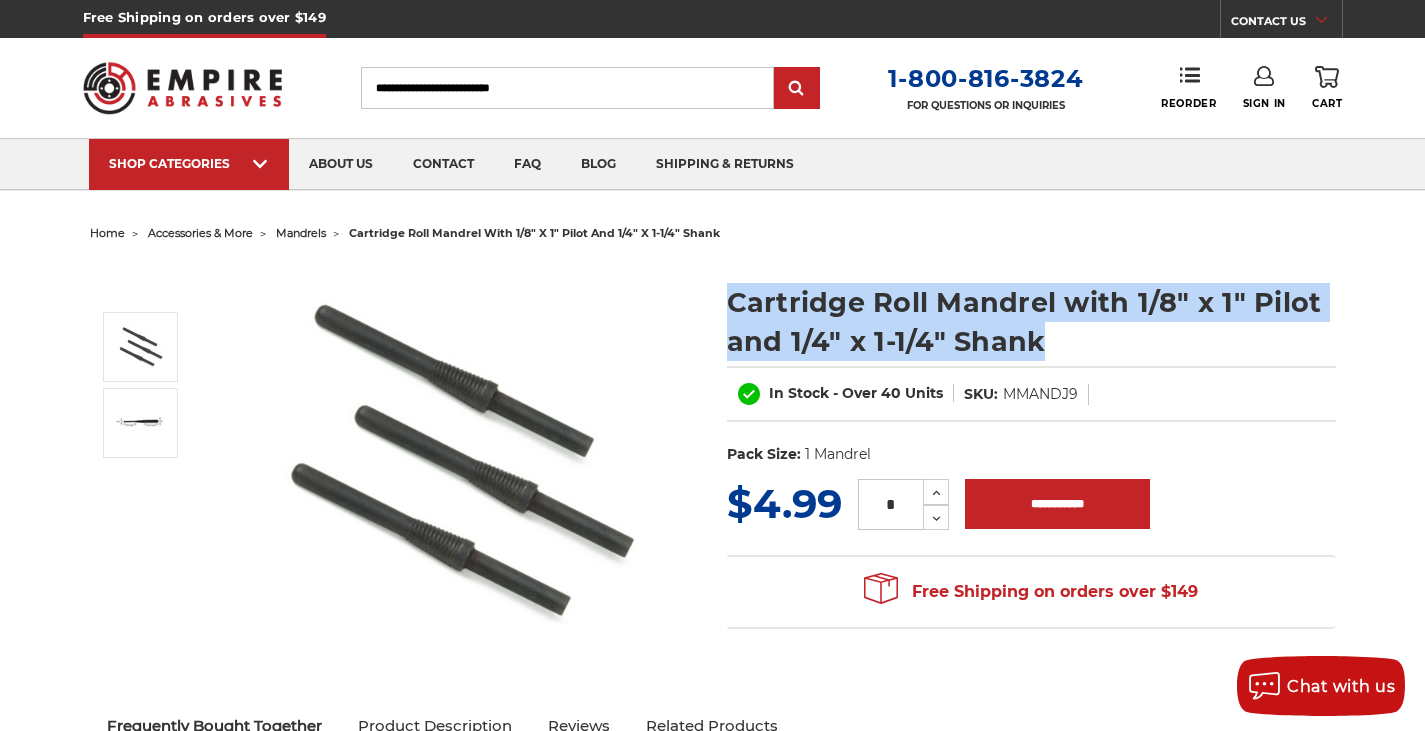 drag, startPoint x: 724, startPoint y: 297, endPoint x: 1320, endPoint y: 324, distance: 596.61127 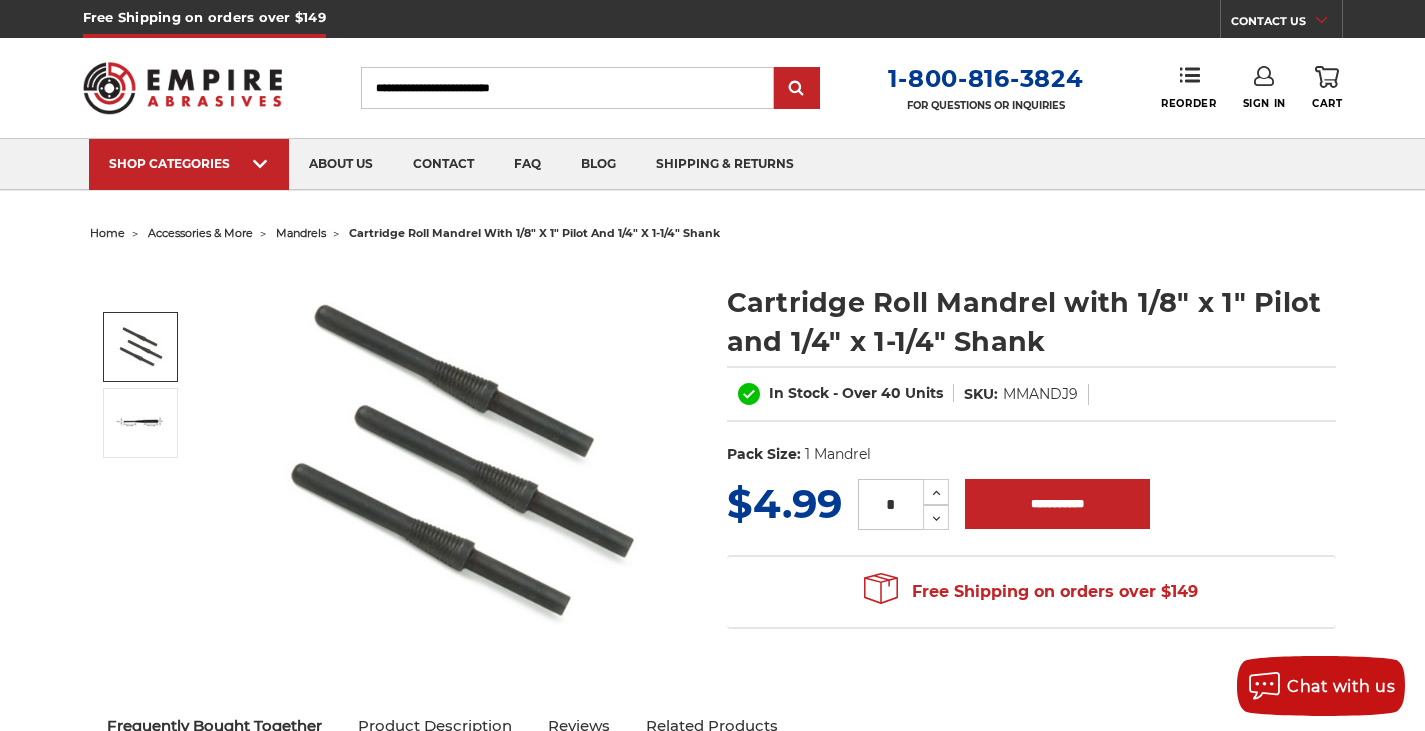 click on "Search" at bounding box center [567, 88] 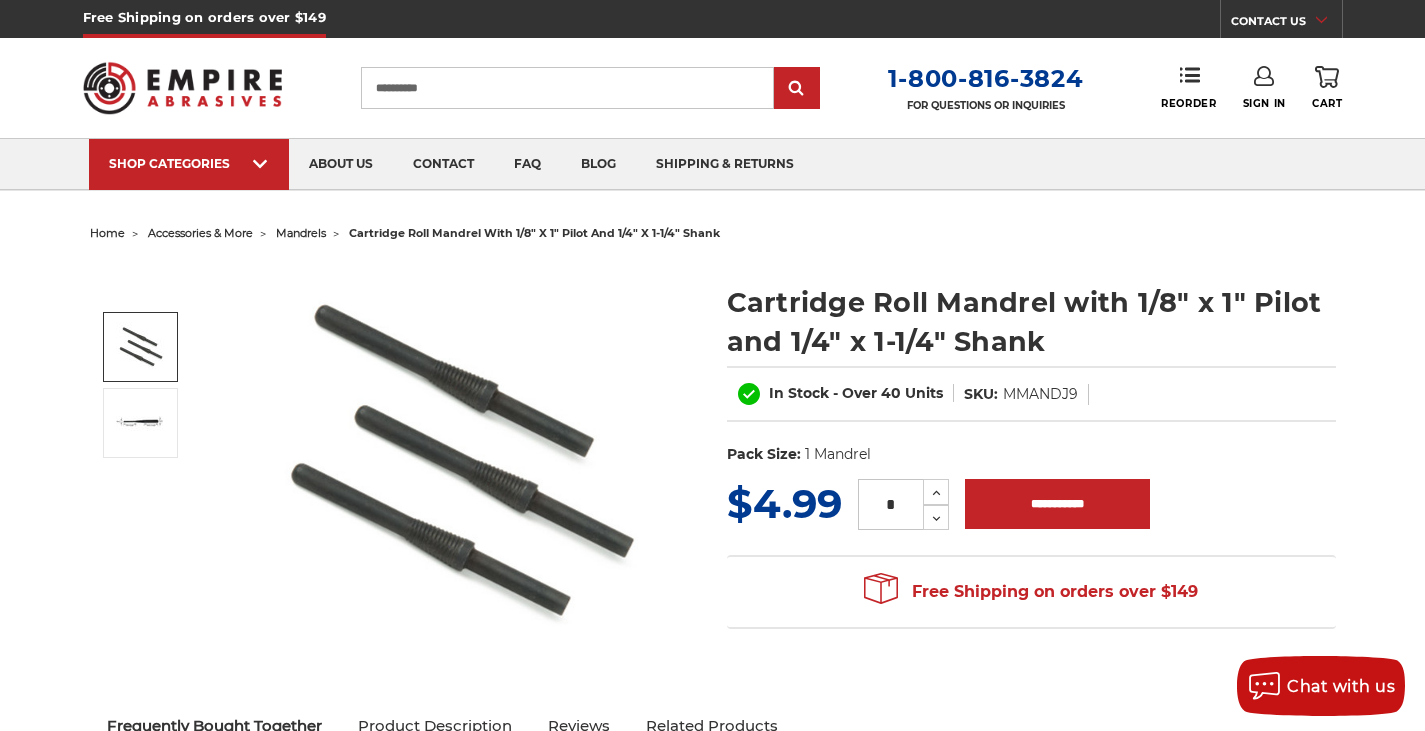 type on "**********" 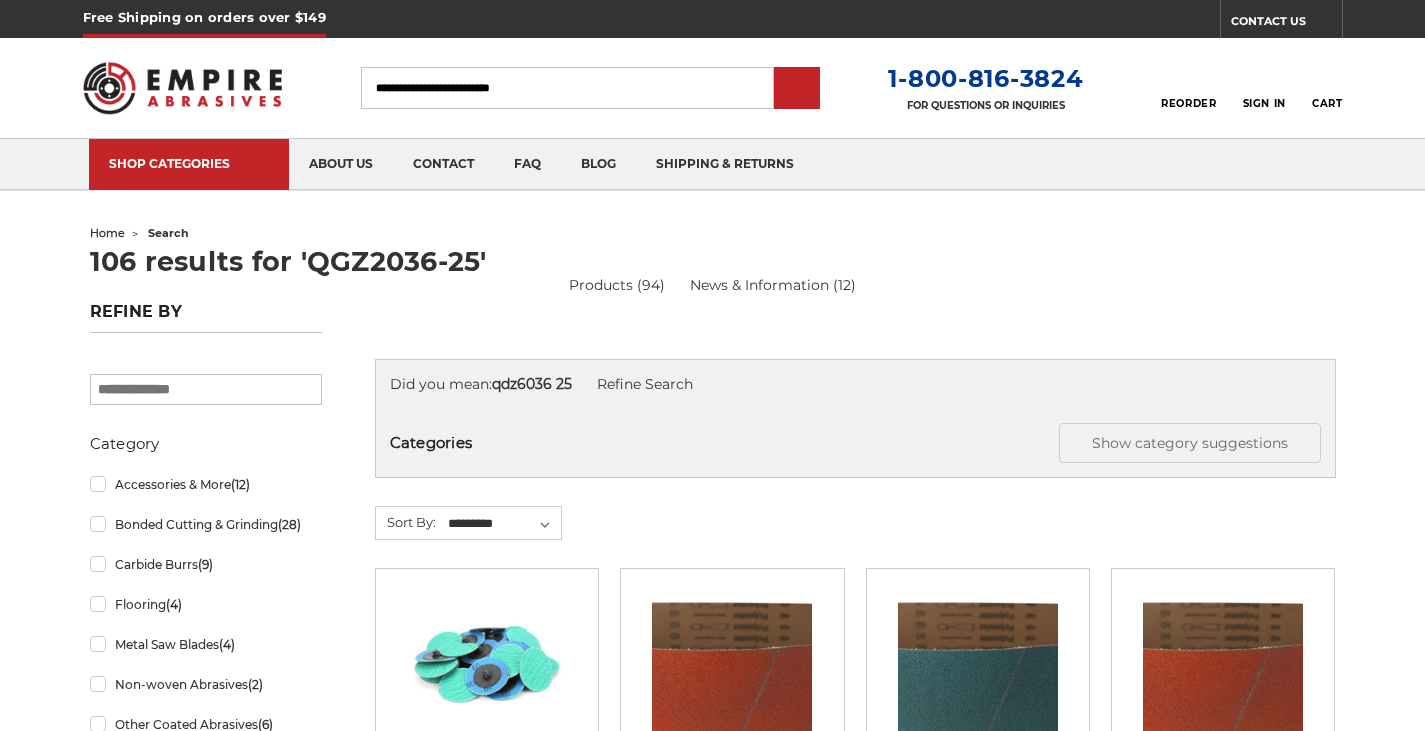scroll, scrollTop: 0, scrollLeft: 0, axis: both 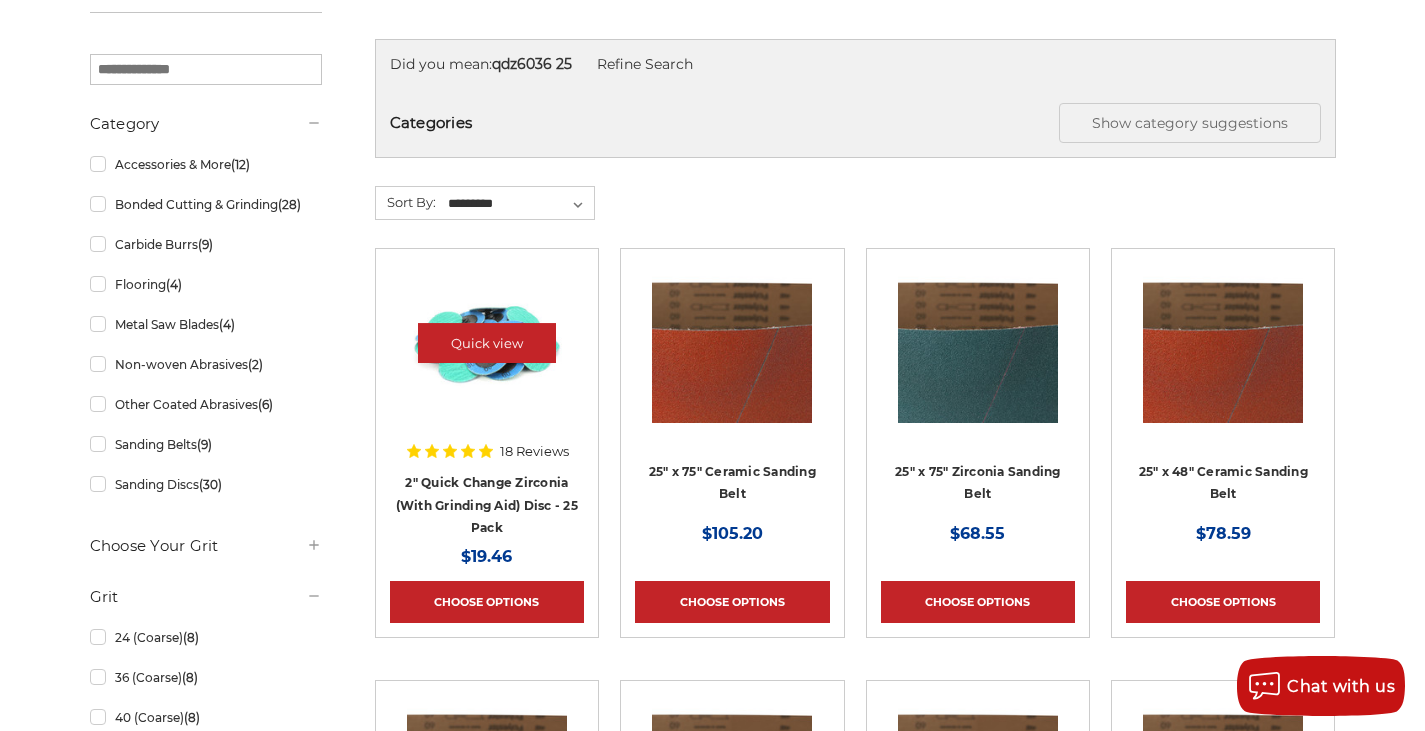 click at bounding box center (487, 343) 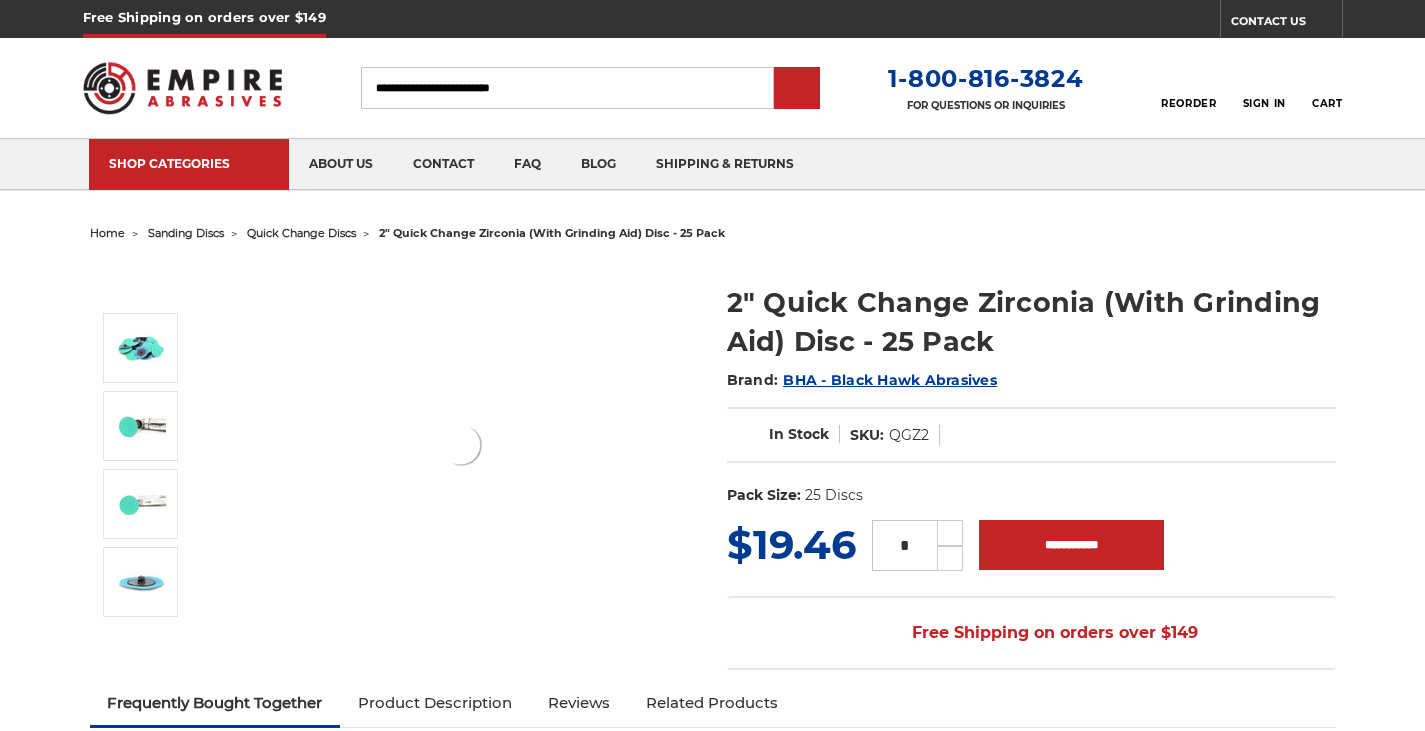 scroll, scrollTop: 0, scrollLeft: 0, axis: both 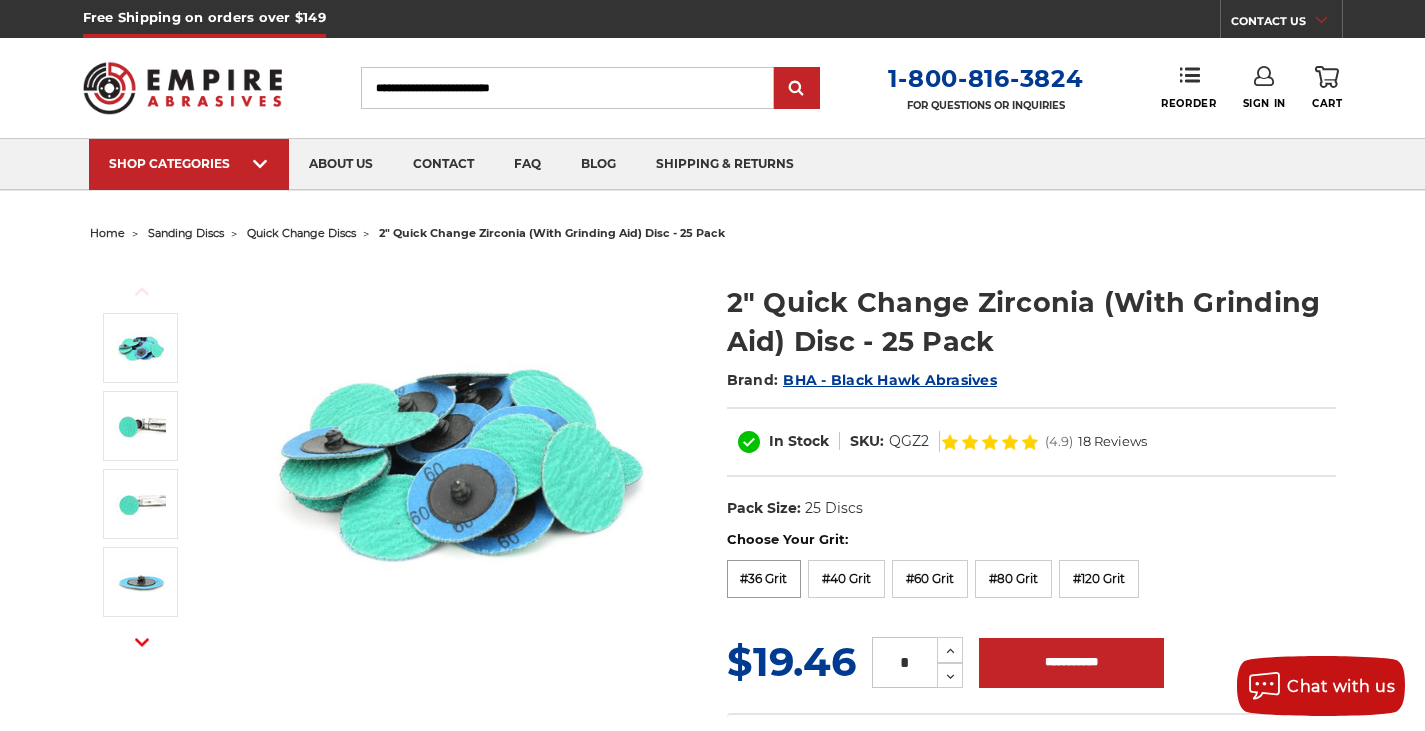 click on "#36 Grit" at bounding box center (764, 579) 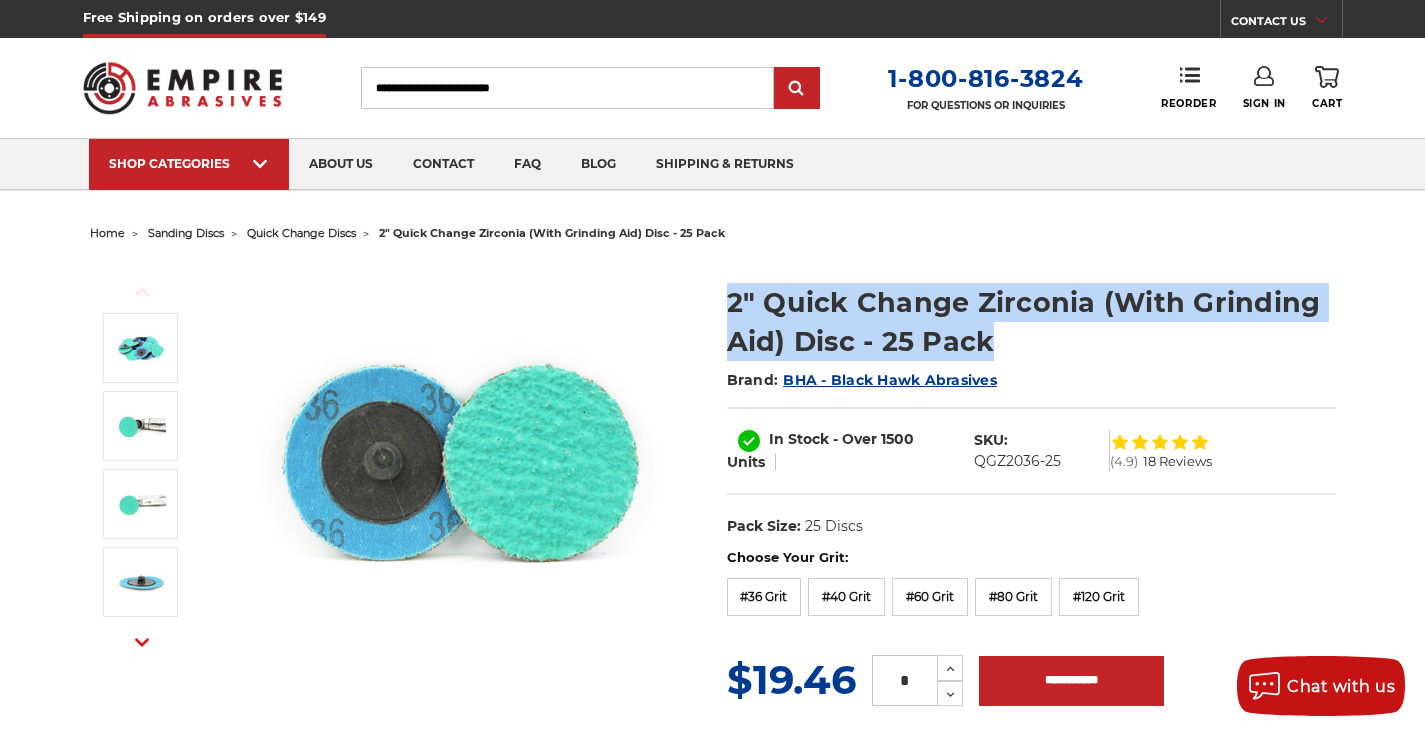 drag, startPoint x: 721, startPoint y: 295, endPoint x: 1328, endPoint y: 322, distance: 607.6002 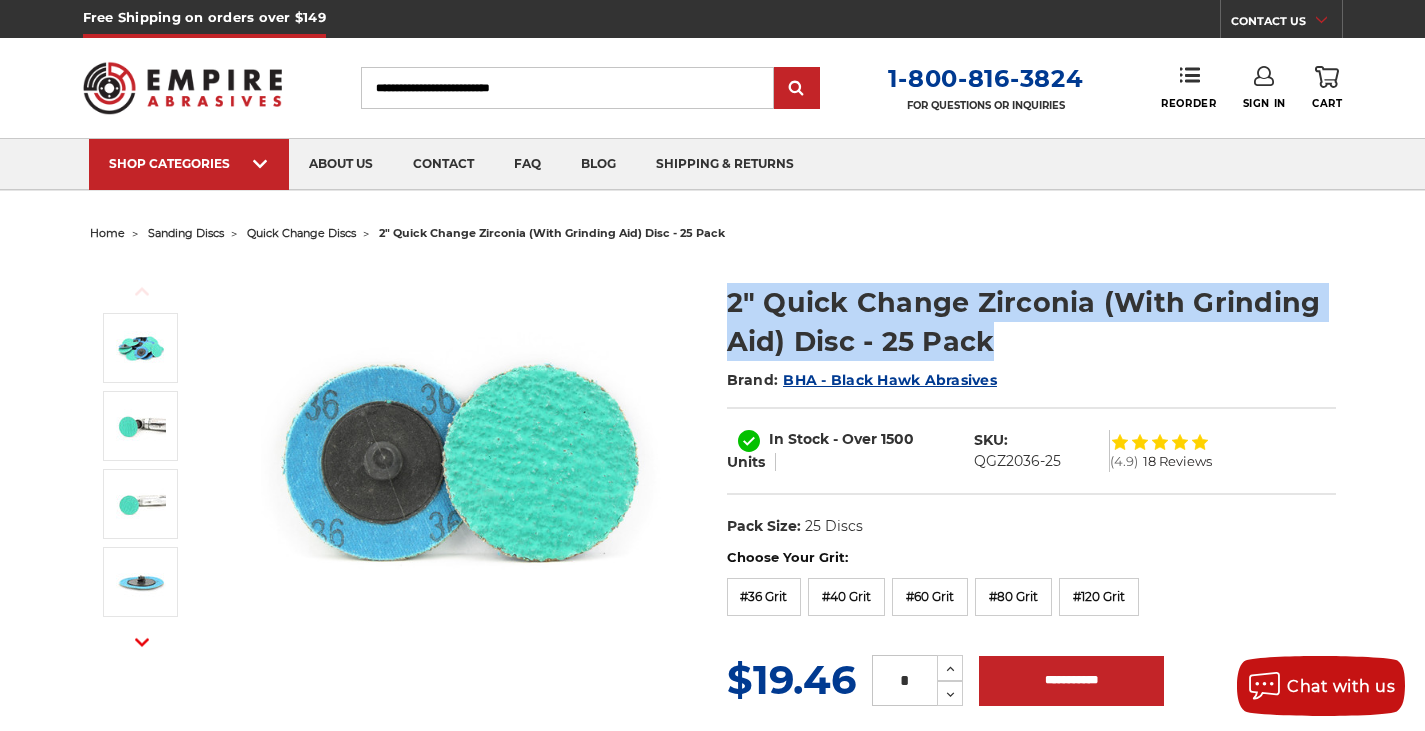 copy on "2" Quick Change Zirconia (With Grinding Aid) Disc - 25 Pack" 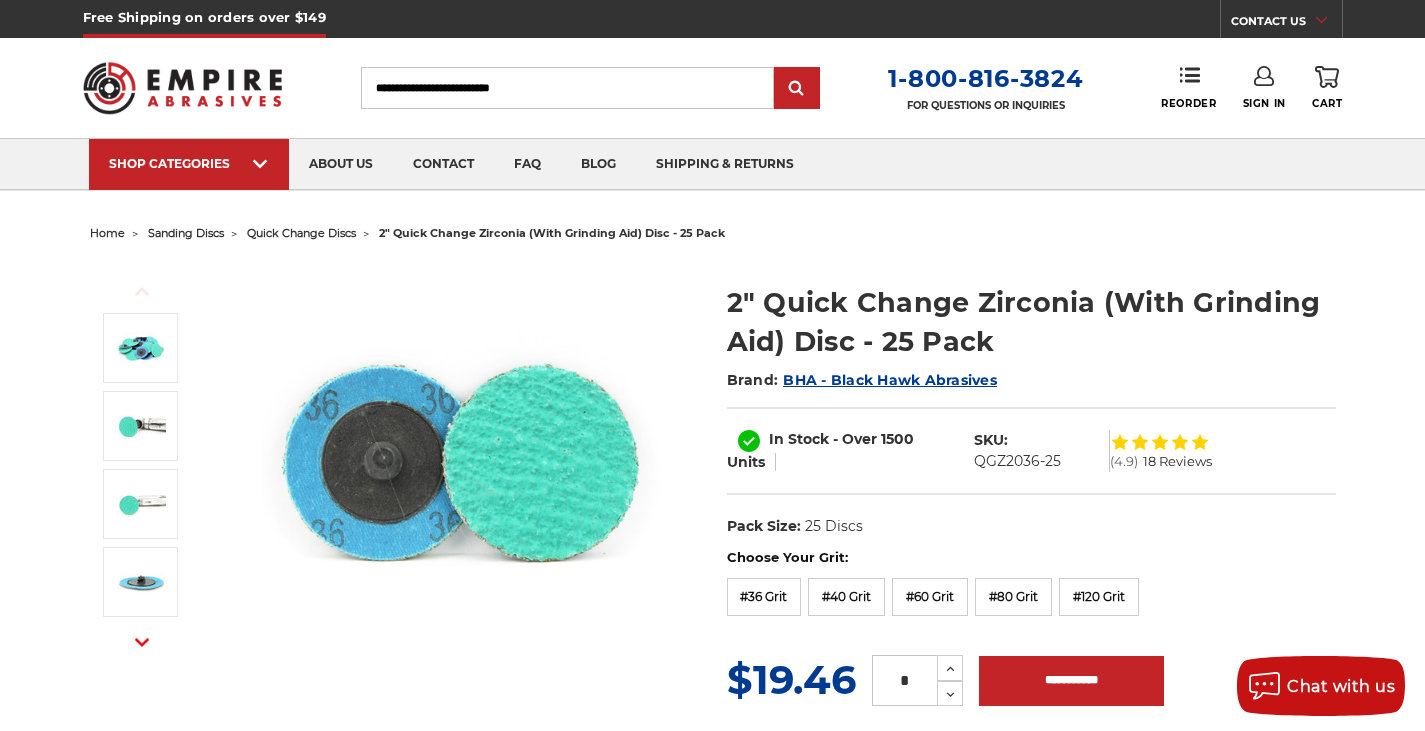 click on "Search" at bounding box center [567, 88] 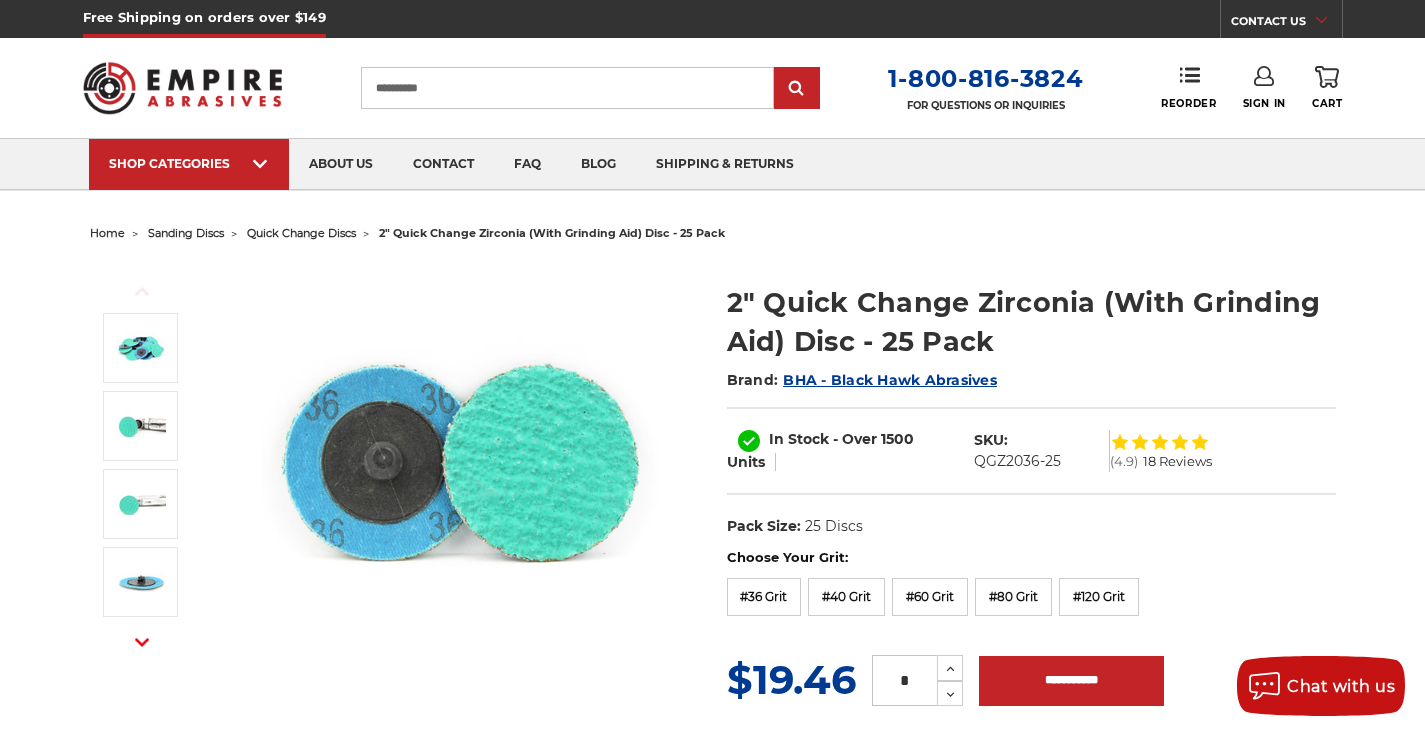type on "**********" 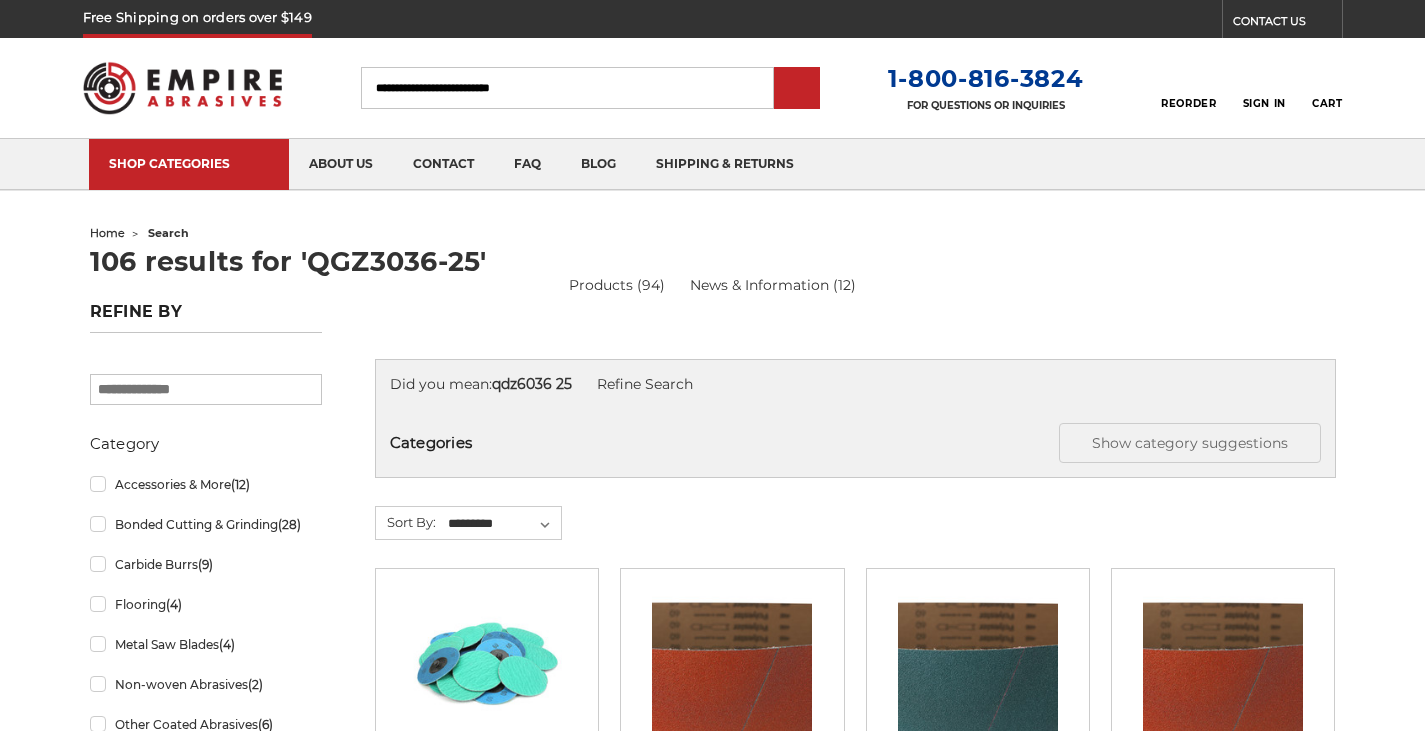 scroll, scrollTop: 0, scrollLeft: 0, axis: both 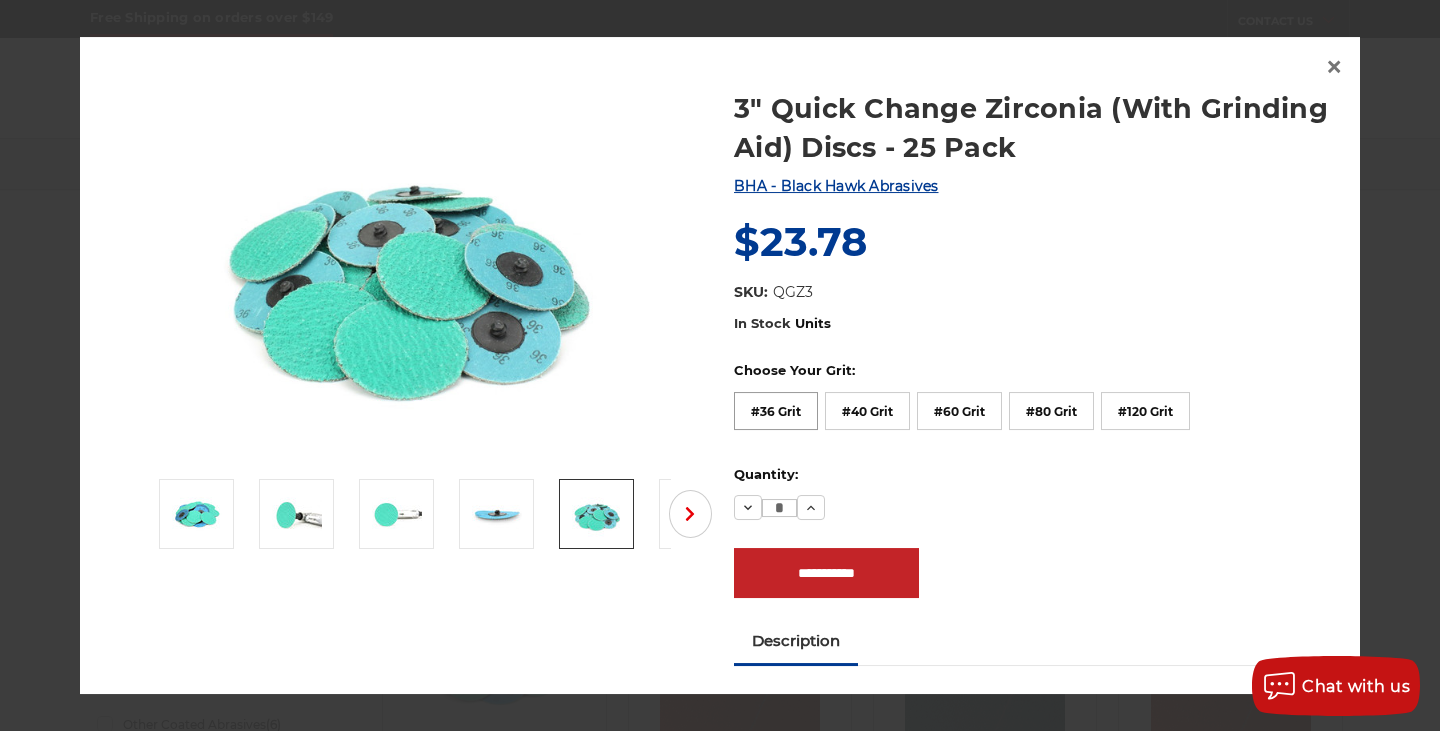 click on "#36 Grit" at bounding box center [776, 411] 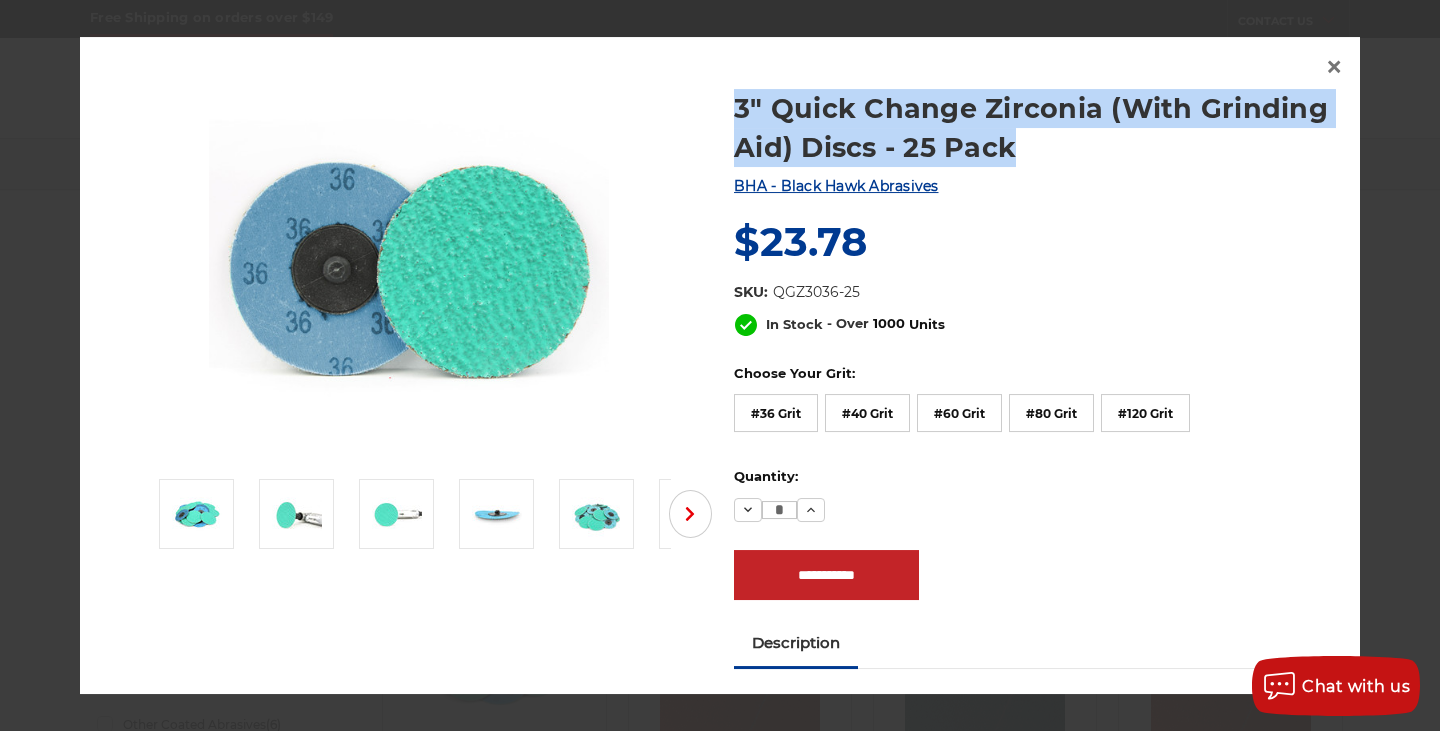 drag, startPoint x: 722, startPoint y: 102, endPoint x: 1318, endPoint y: 151, distance: 598.01086 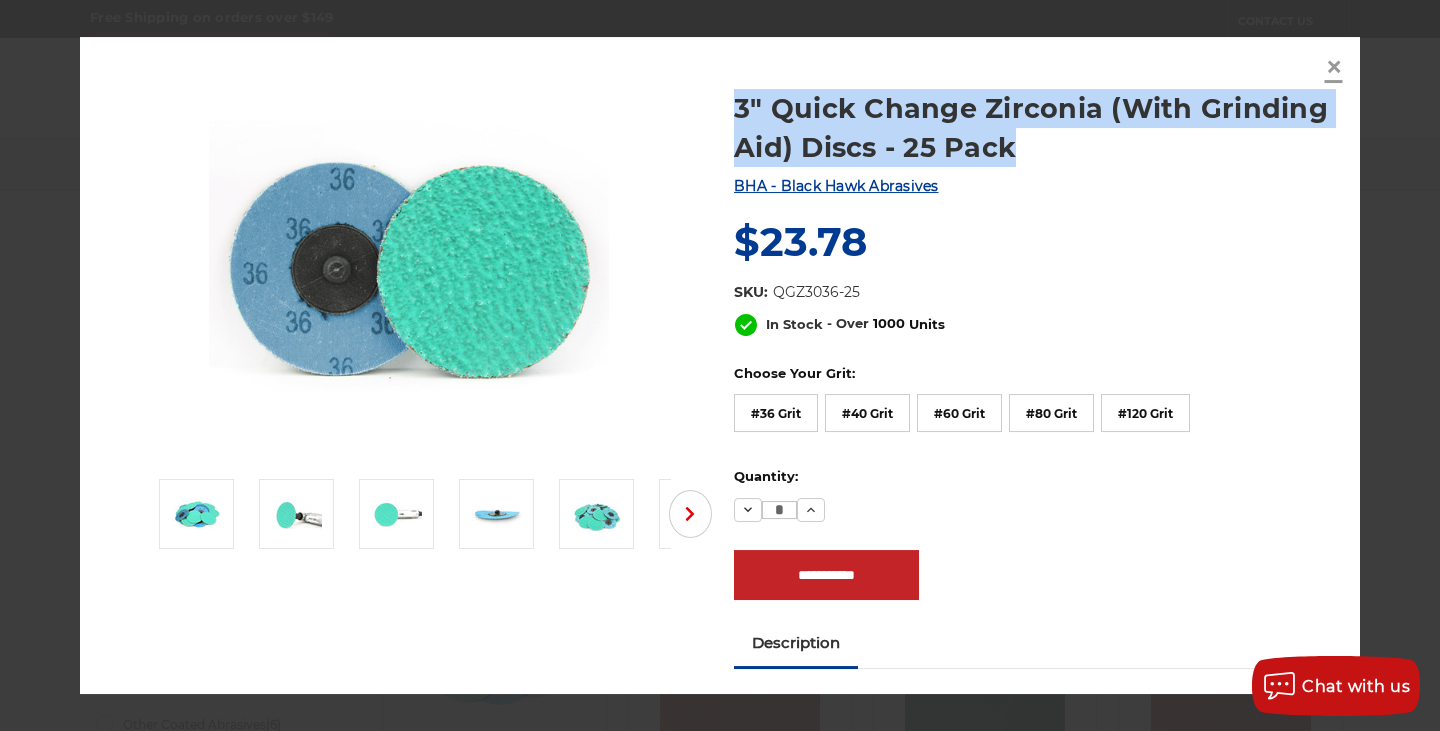 click on "×" at bounding box center (1334, 66) 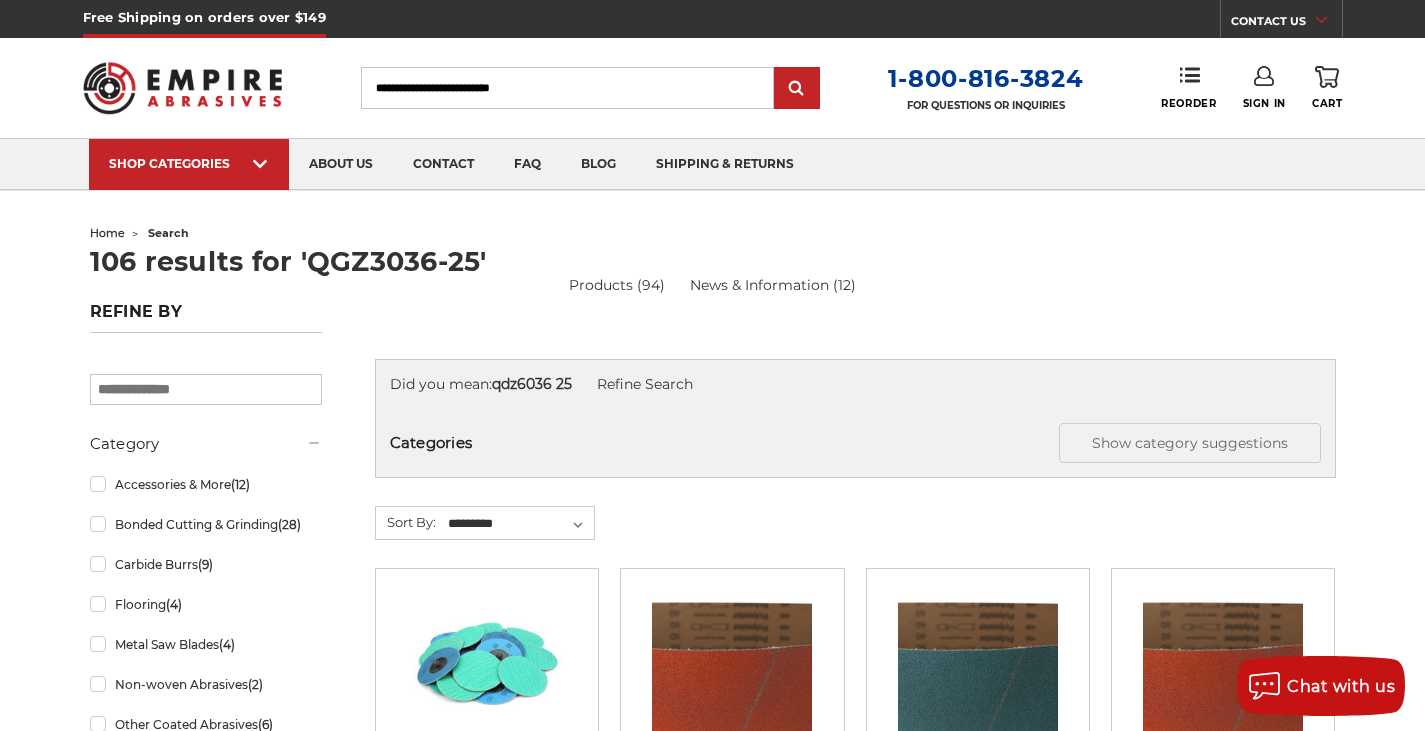 click on "Search" at bounding box center (567, 88) 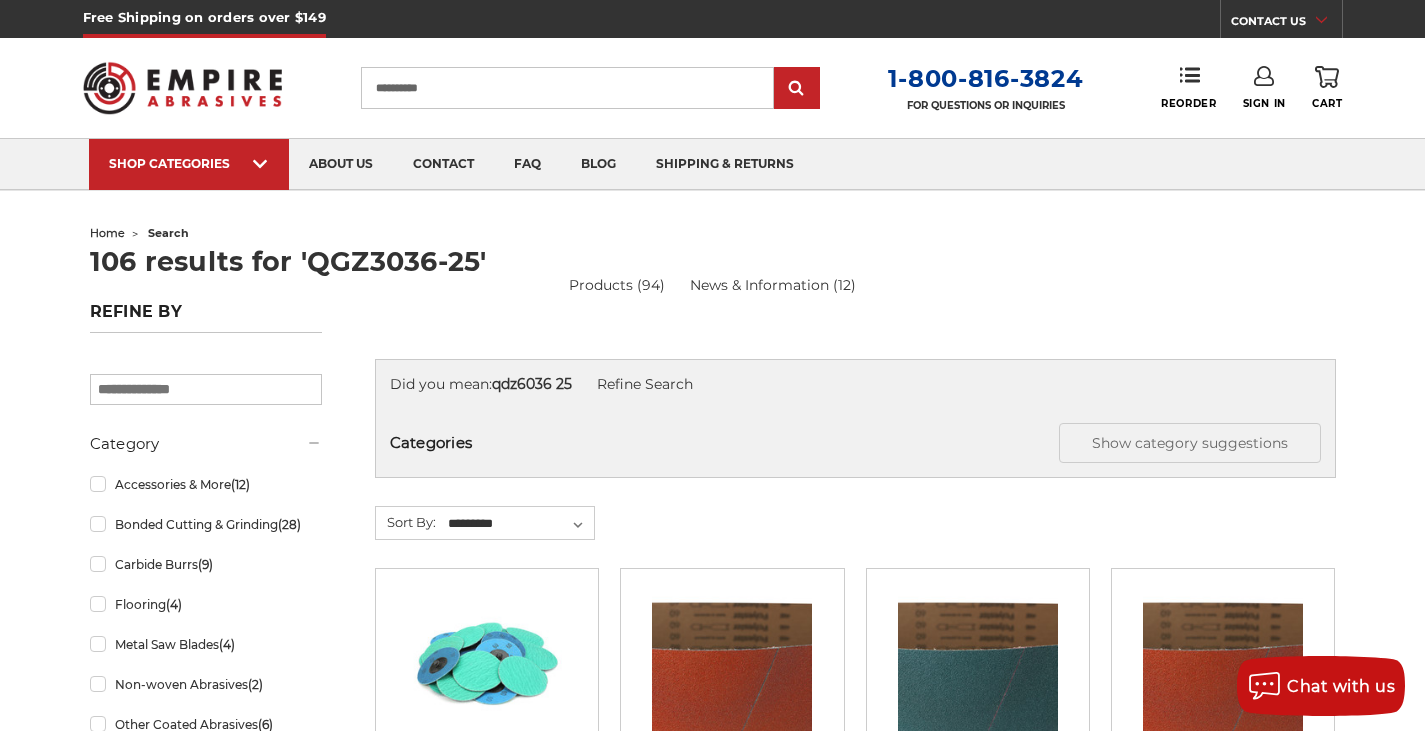 type on "**********" 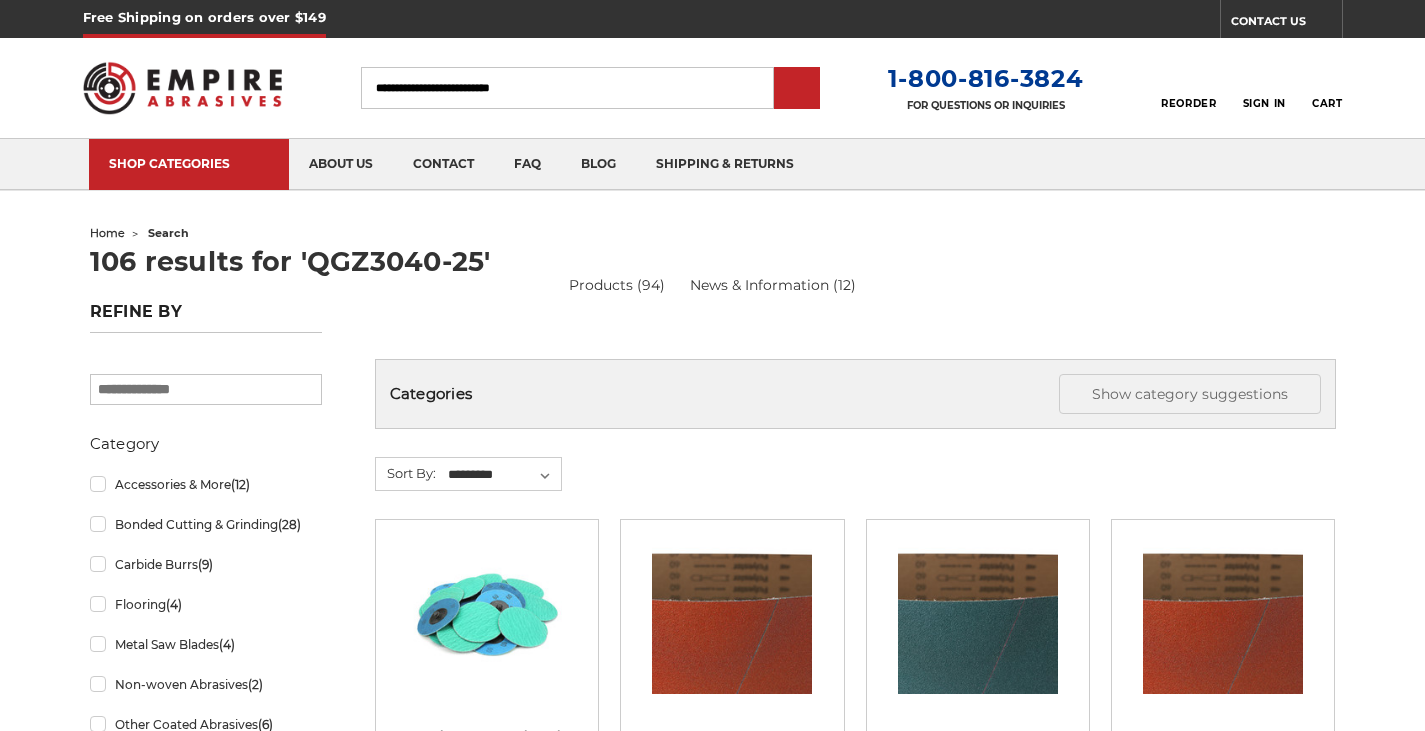scroll, scrollTop: 0, scrollLeft: 0, axis: both 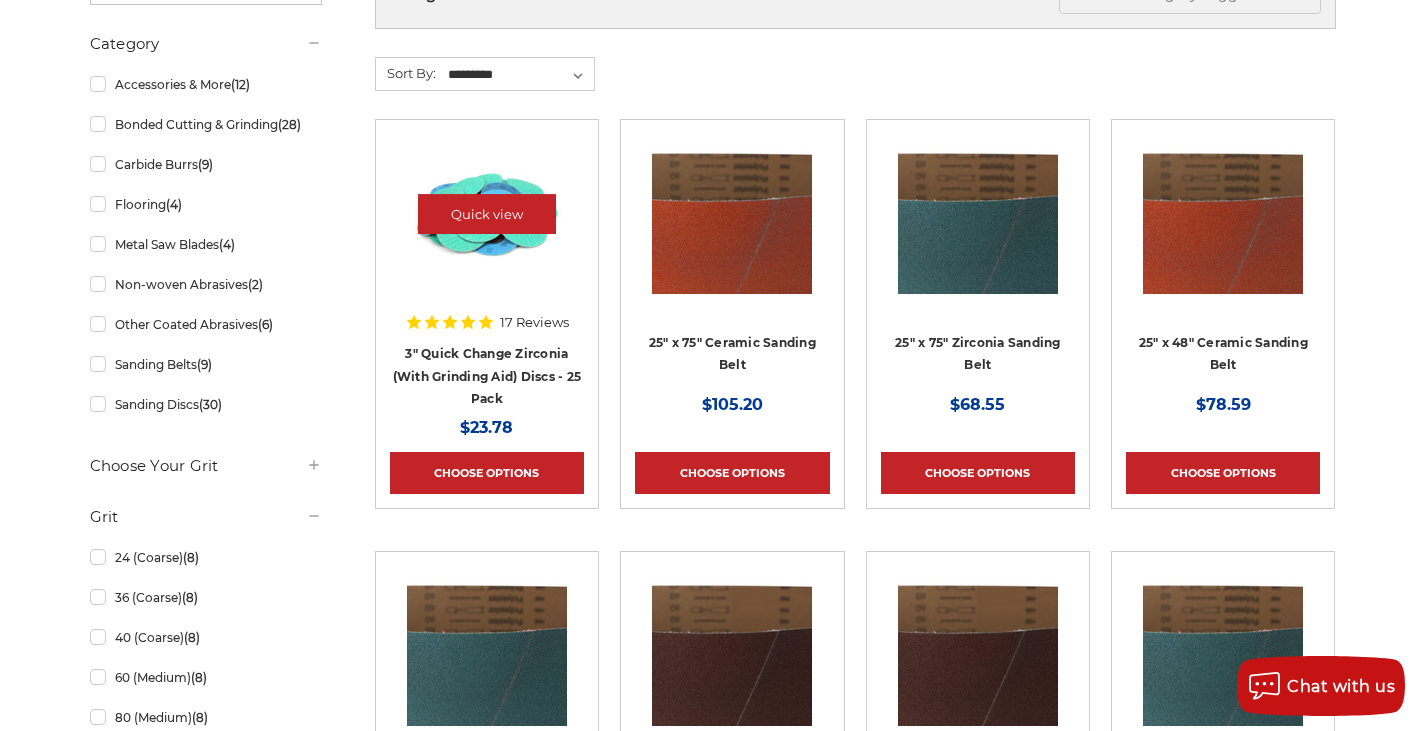 click at bounding box center (487, 214) 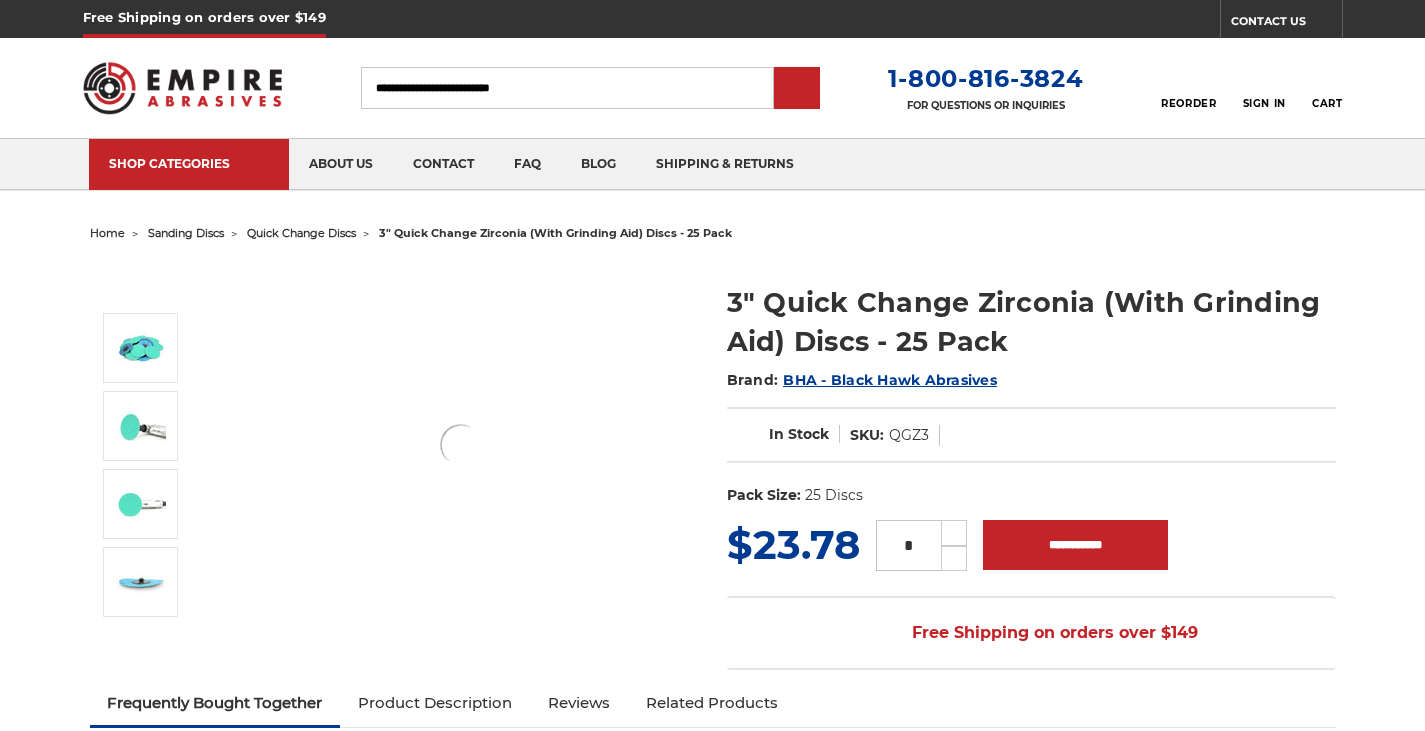 scroll, scrollTop: 0, scrollLeft: 0, axis: both 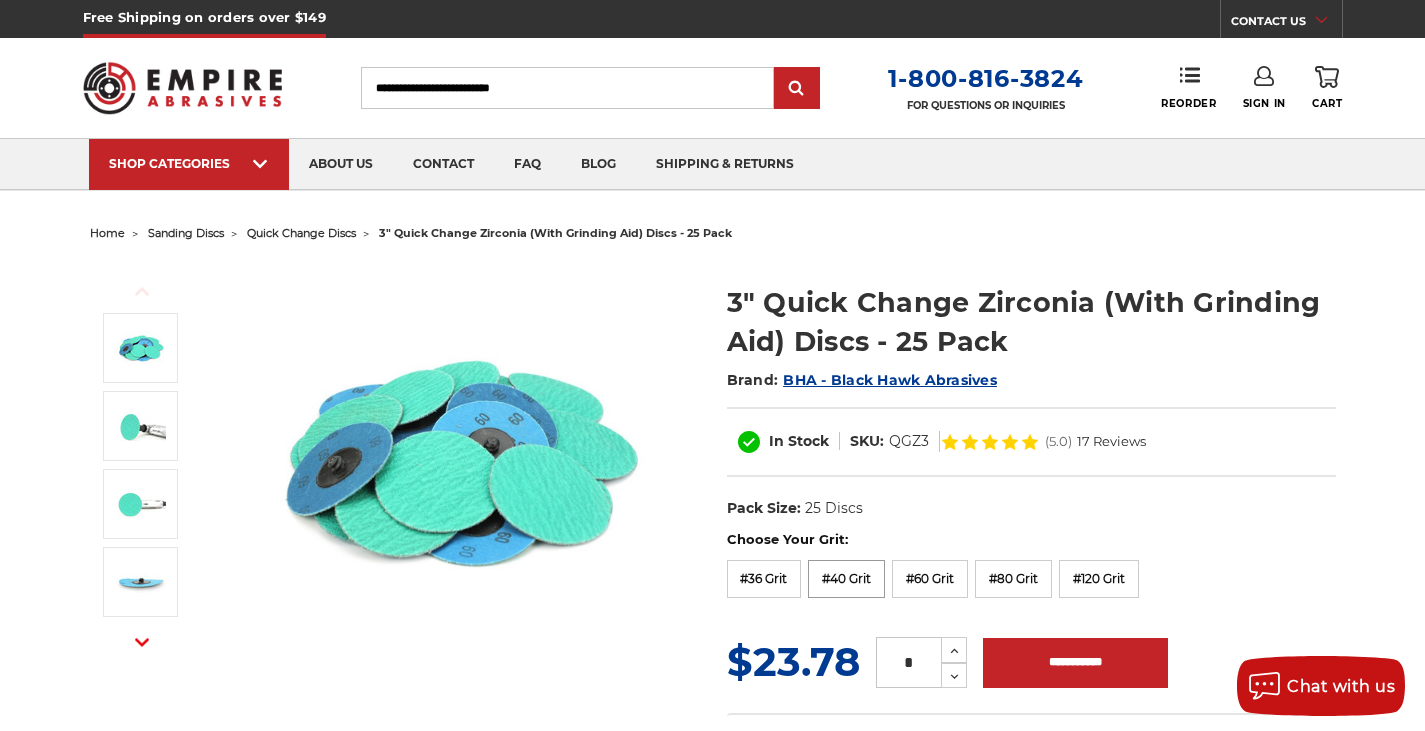 click on "#40 Grit" at bounding box center (846, 579) 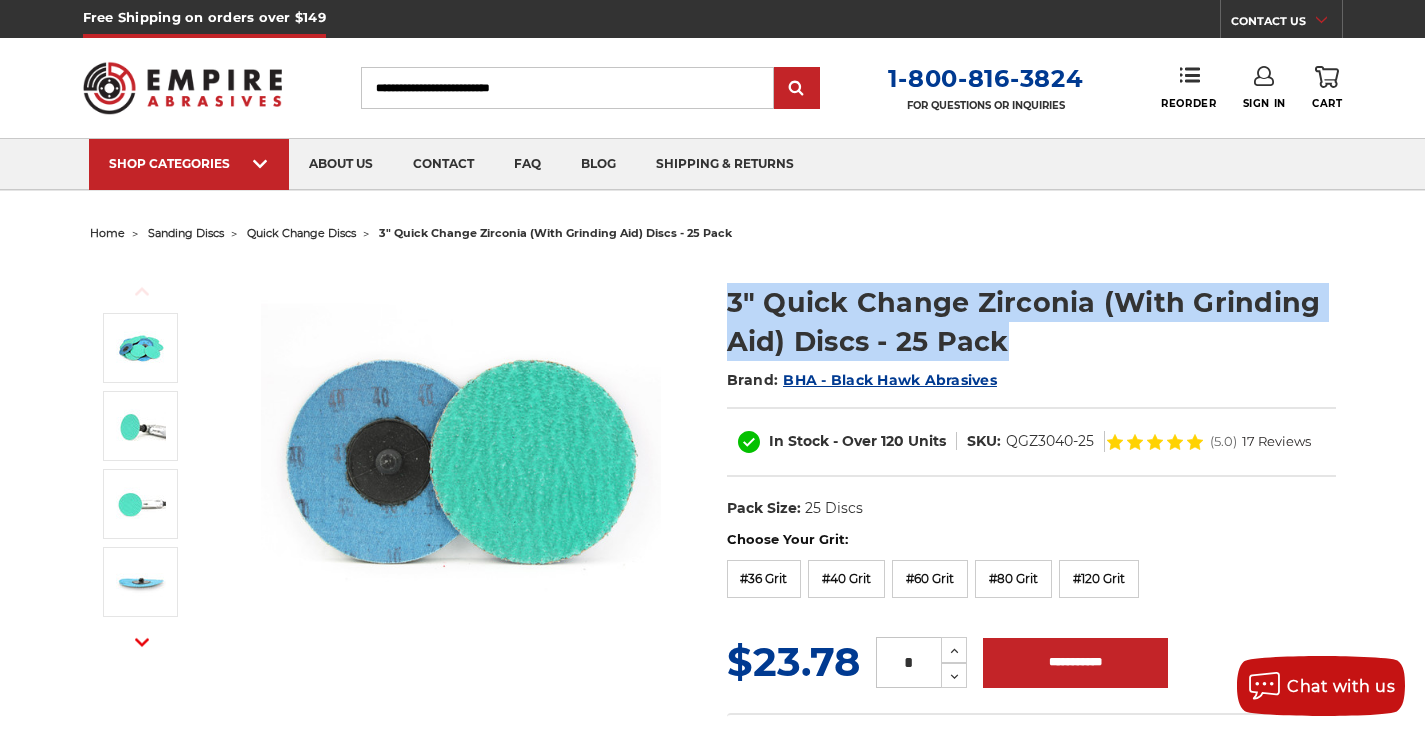 drag, startPoint x: 723, startPoint y: 298, endPoint x: 1326, endPoint y: 326, distance: 603.6497 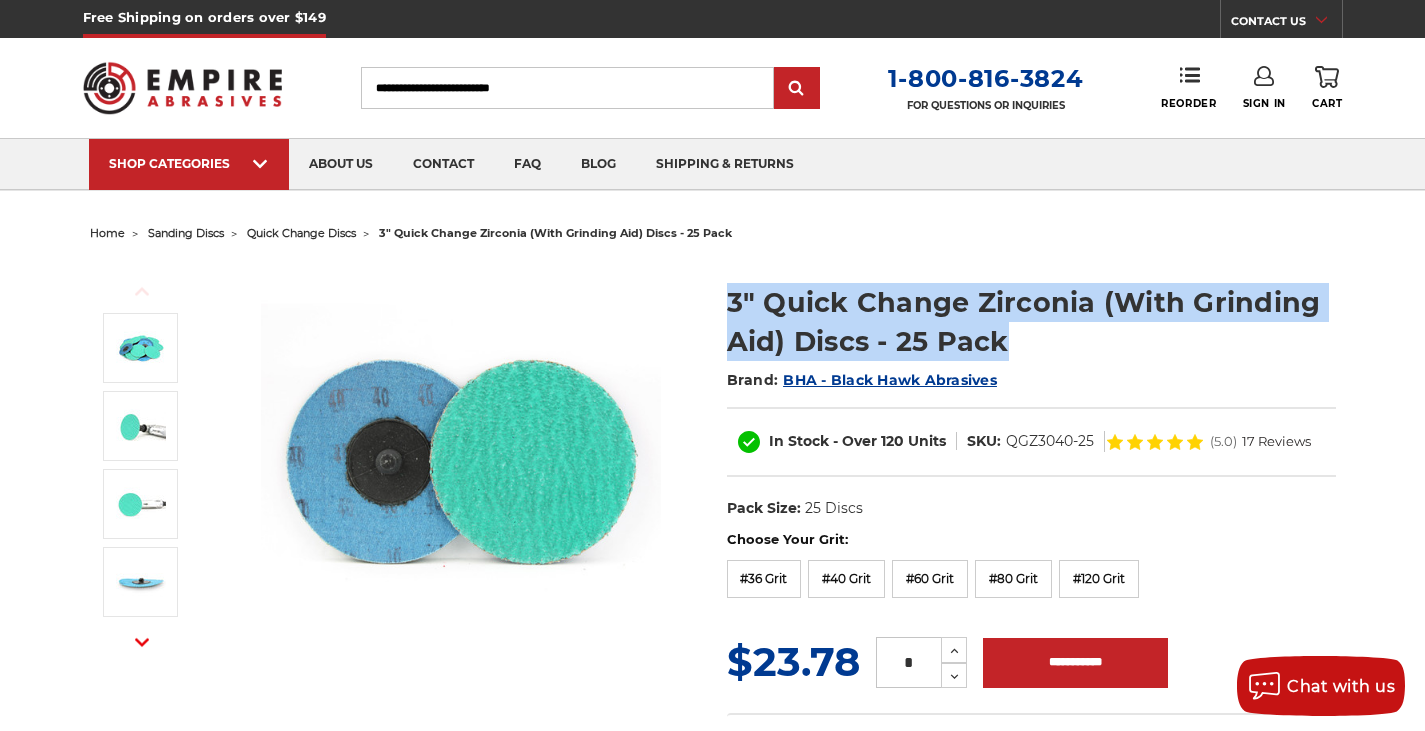copy on "3" Quick Change Zirconia (With Grinding Aid) Discs - 25 Pack" 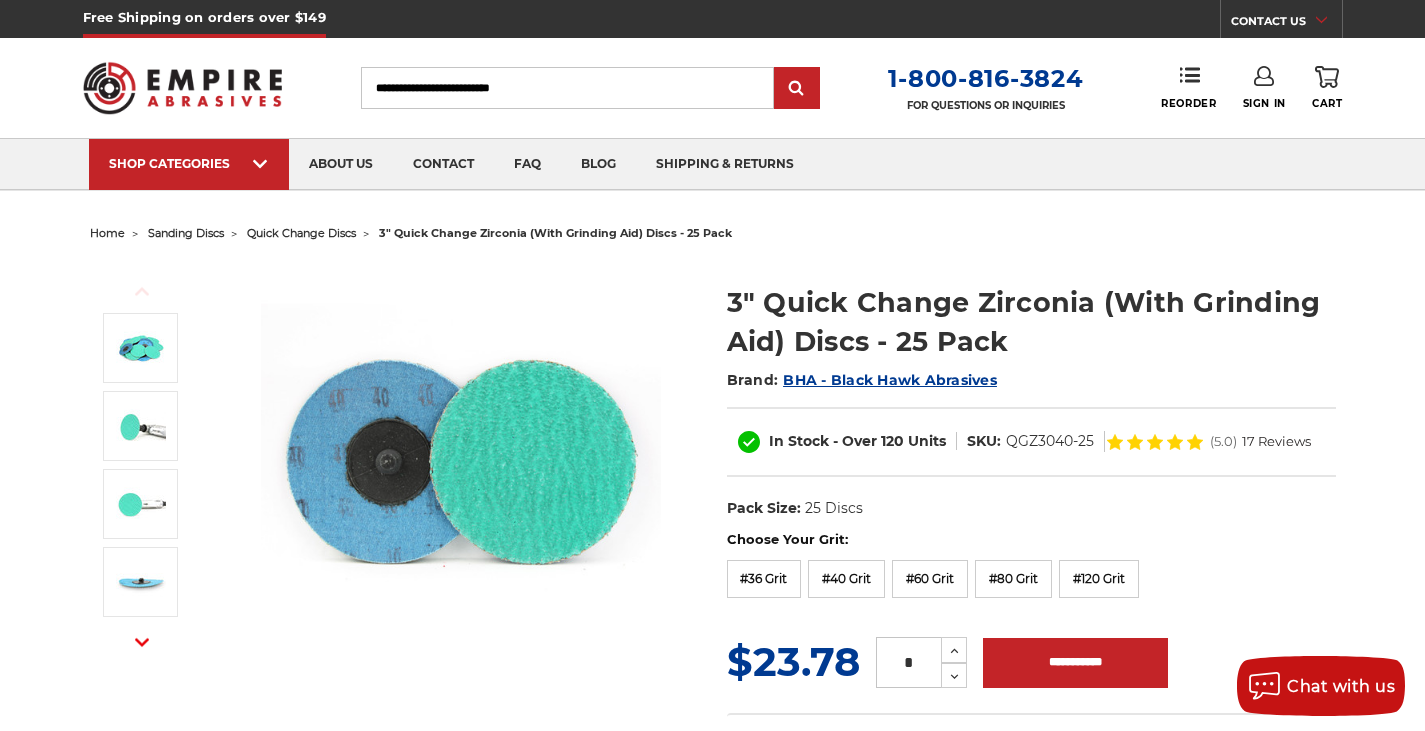 click on "Search" at bounding box center [567, 88] 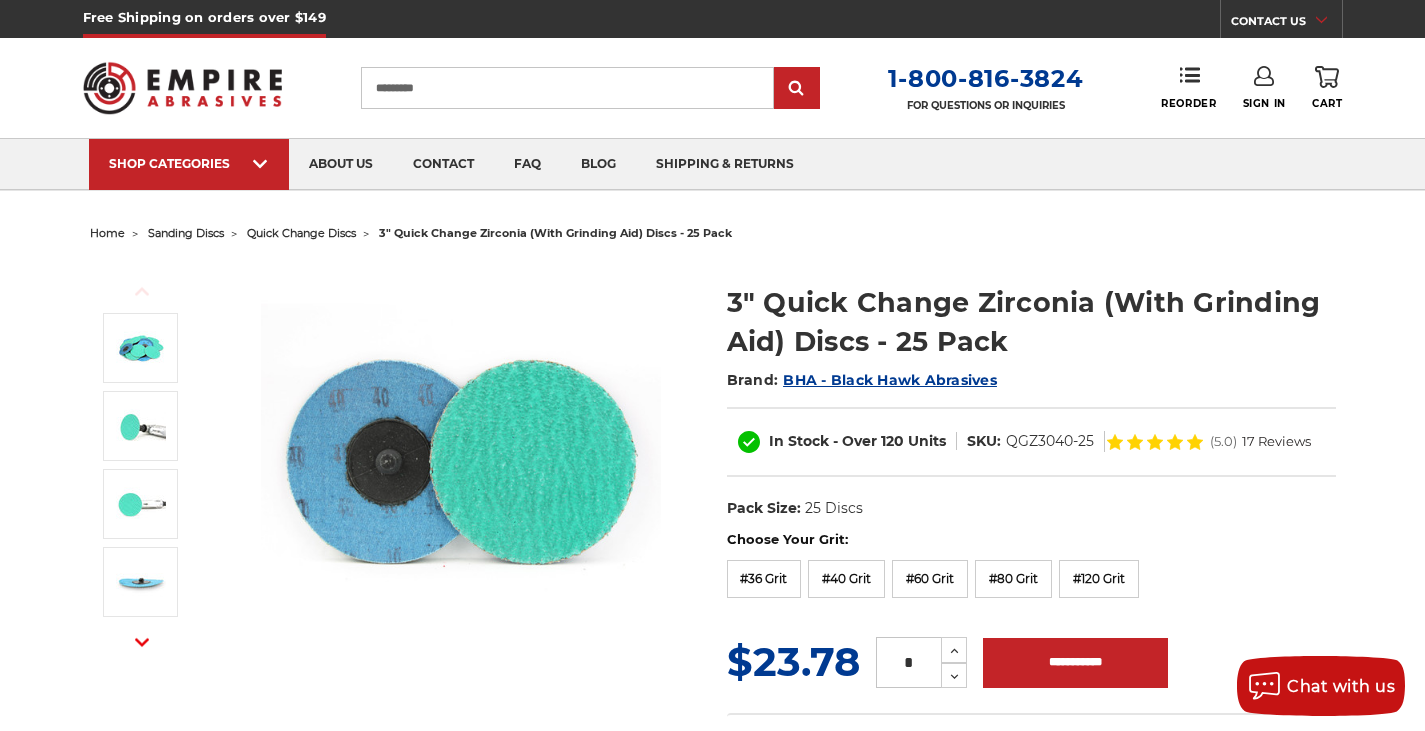 type on "*********" 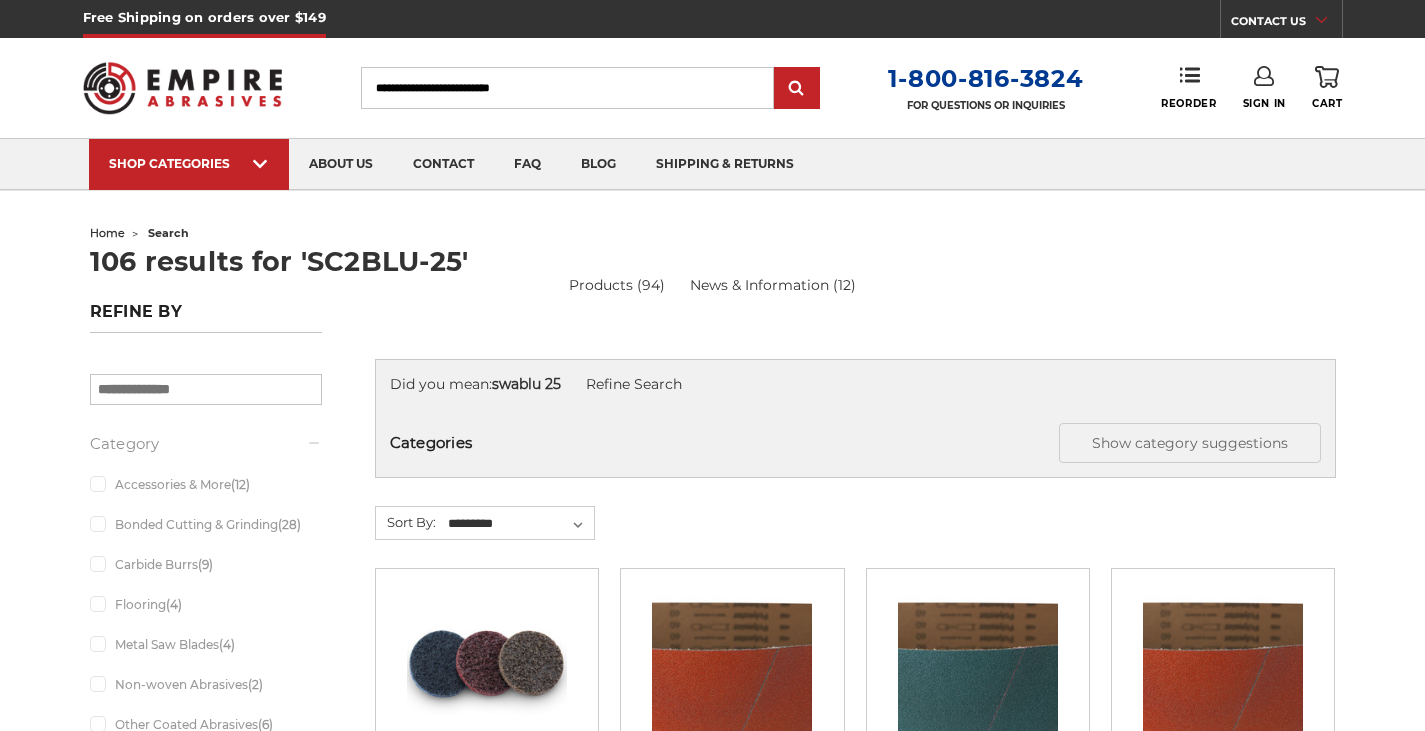 scroll, scrollTop: 0, scrollLeft: 0, axis: both 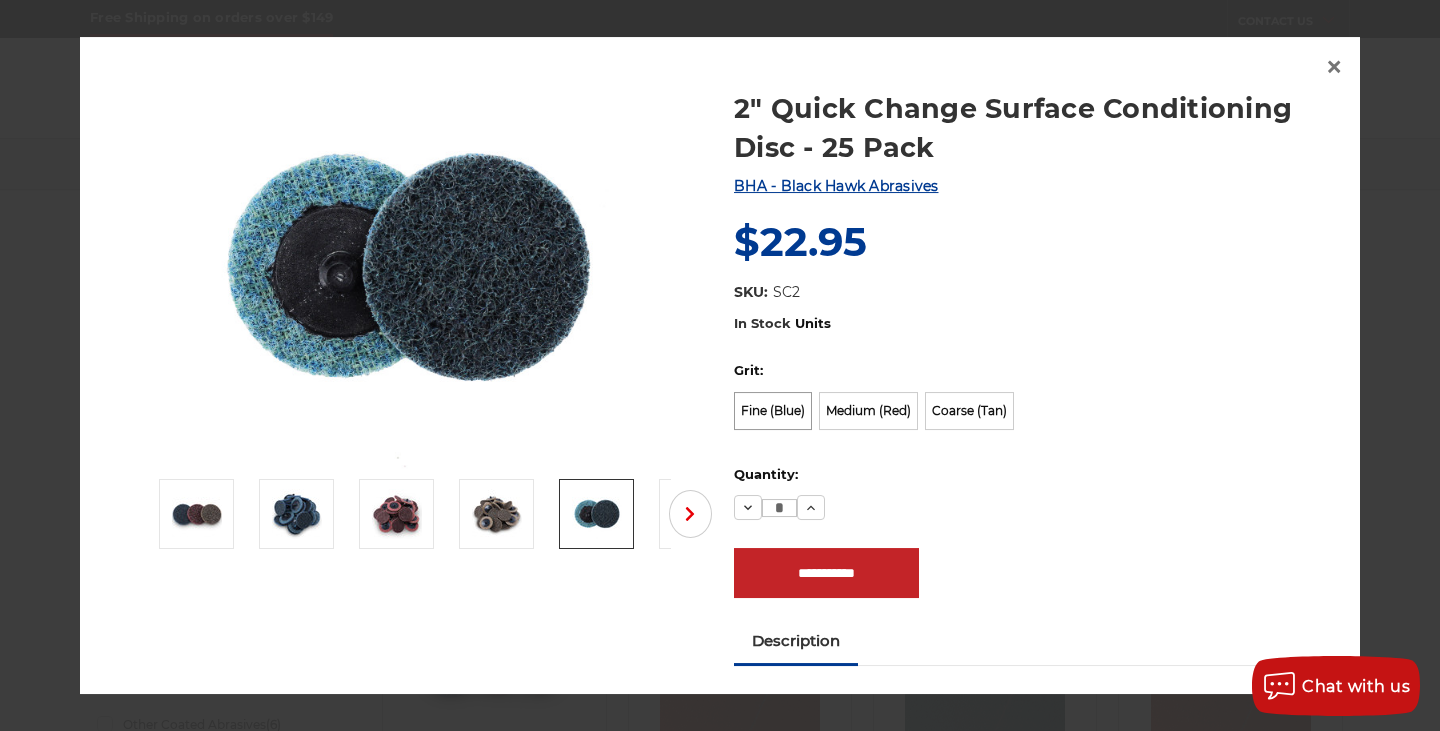 click on "Fine (Blue)" at bounding box center [773, 411] 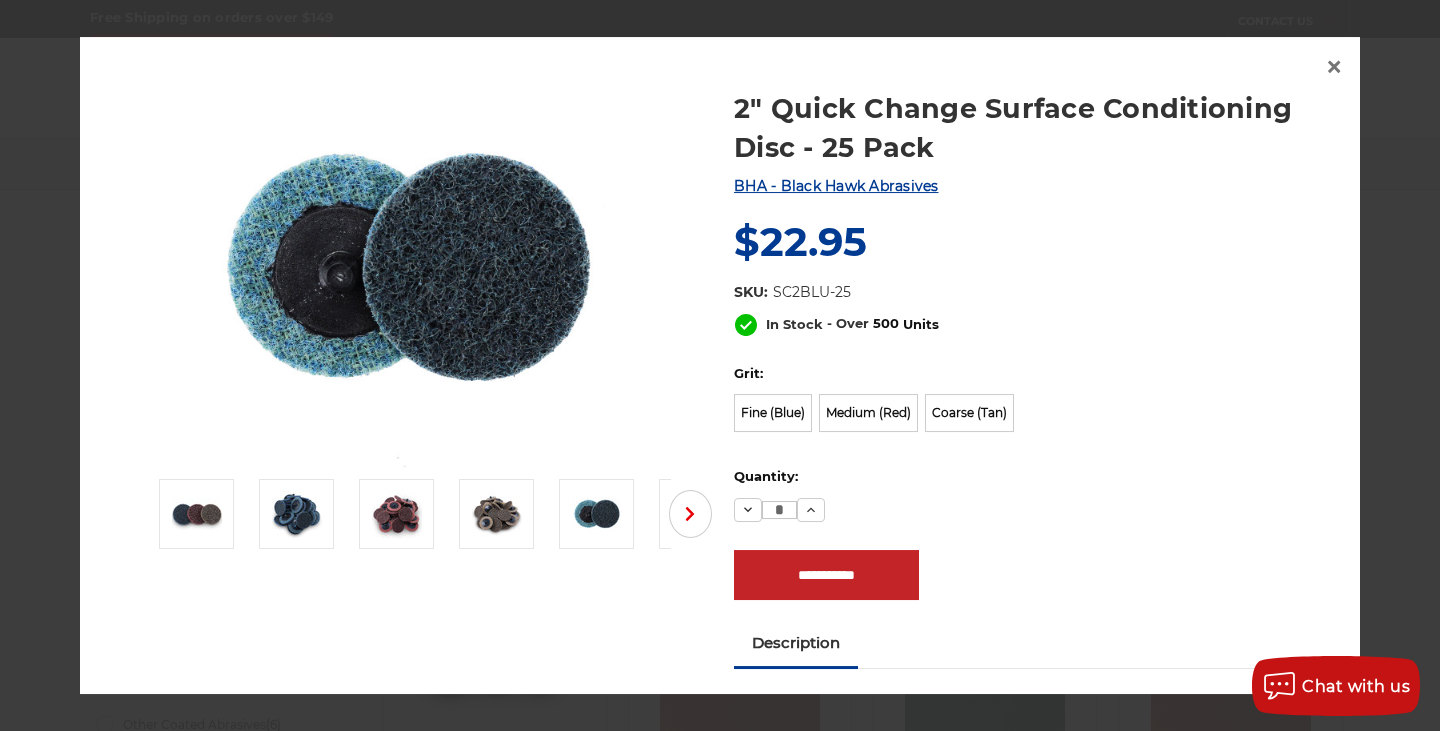 drag, startPoint x: 710, startPoint y: 98, endPoint x: 684, endPoint y: 104, distance: 26.683329 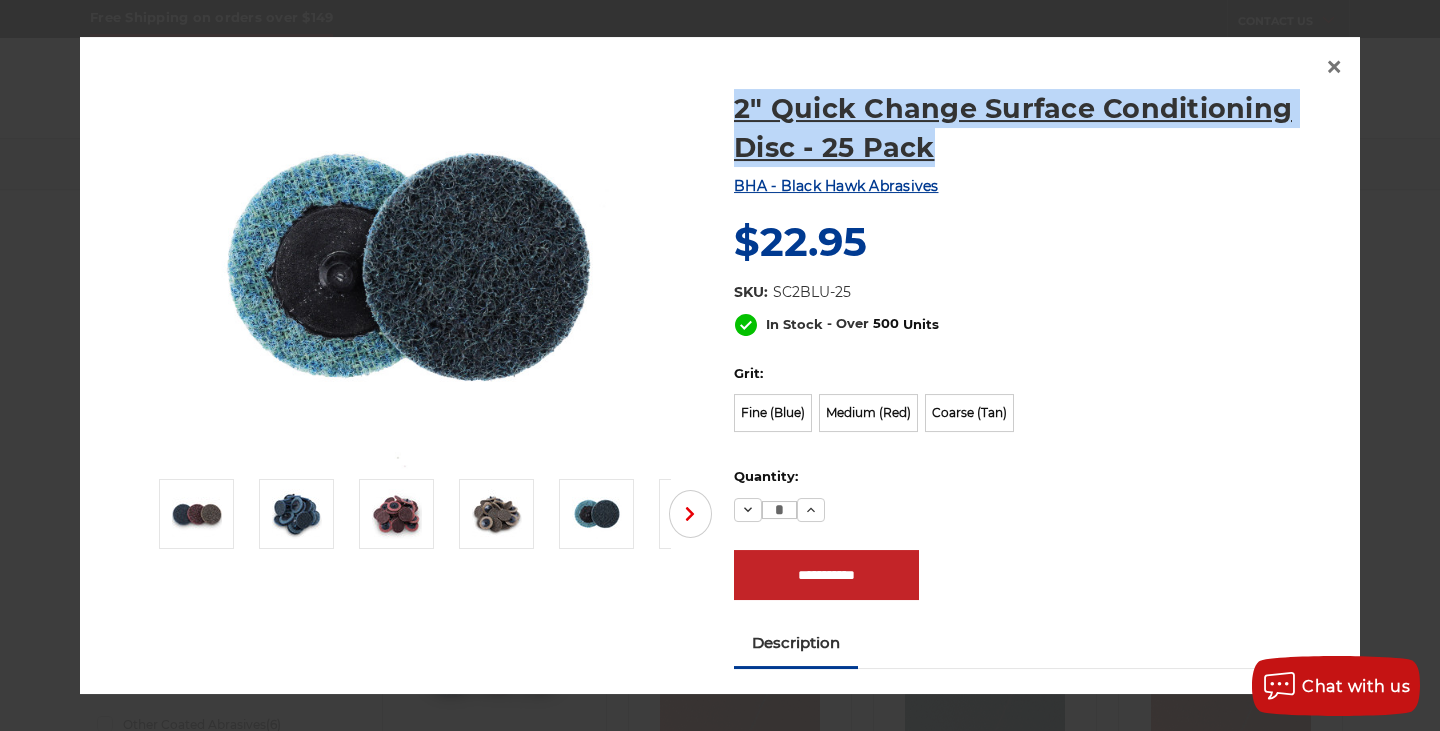 drag, startPoint x: 724, startPoint y: 110, endPoint x: 1306, endPoint y: 155, distance: 583.7371 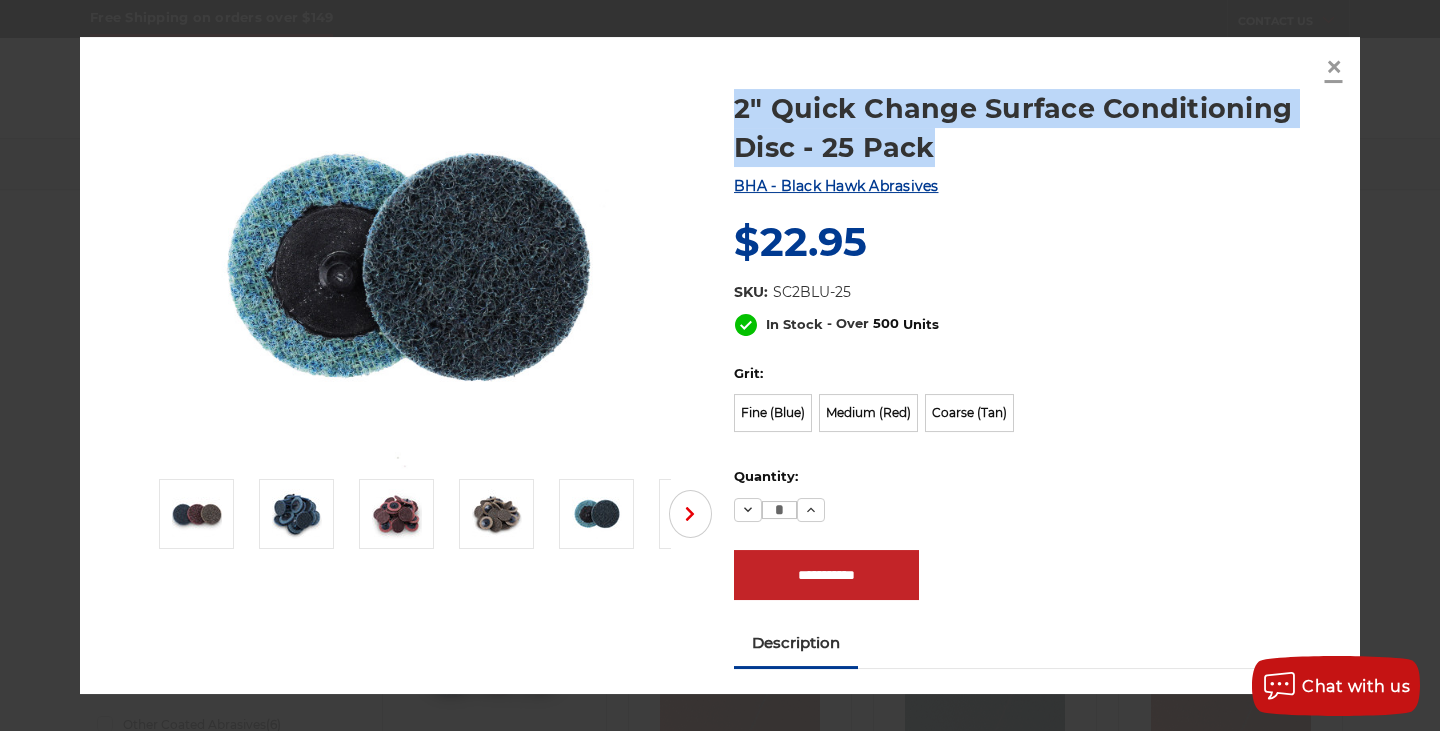 click on "×" at bounding box center [1334, 66] 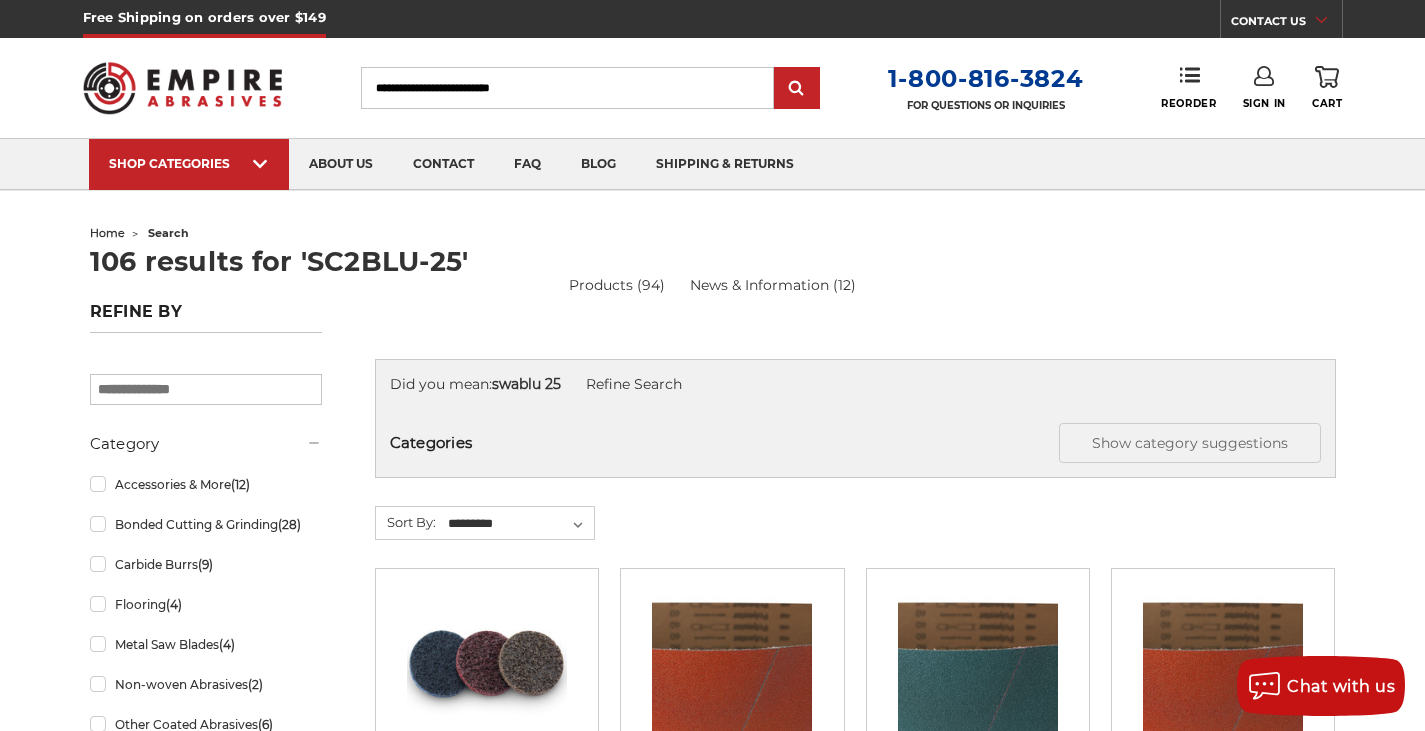 click on "Search" at bounding box center (567, 88) 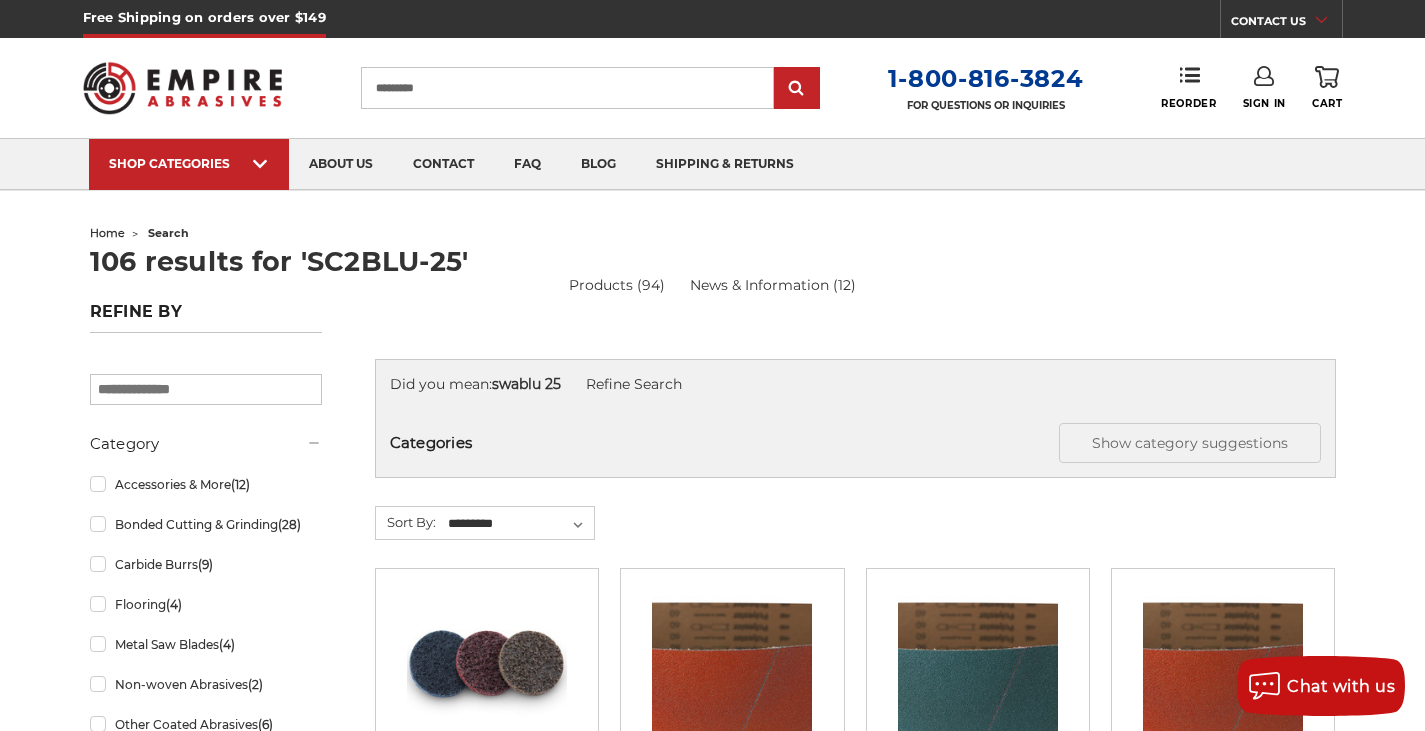 type on "*********" 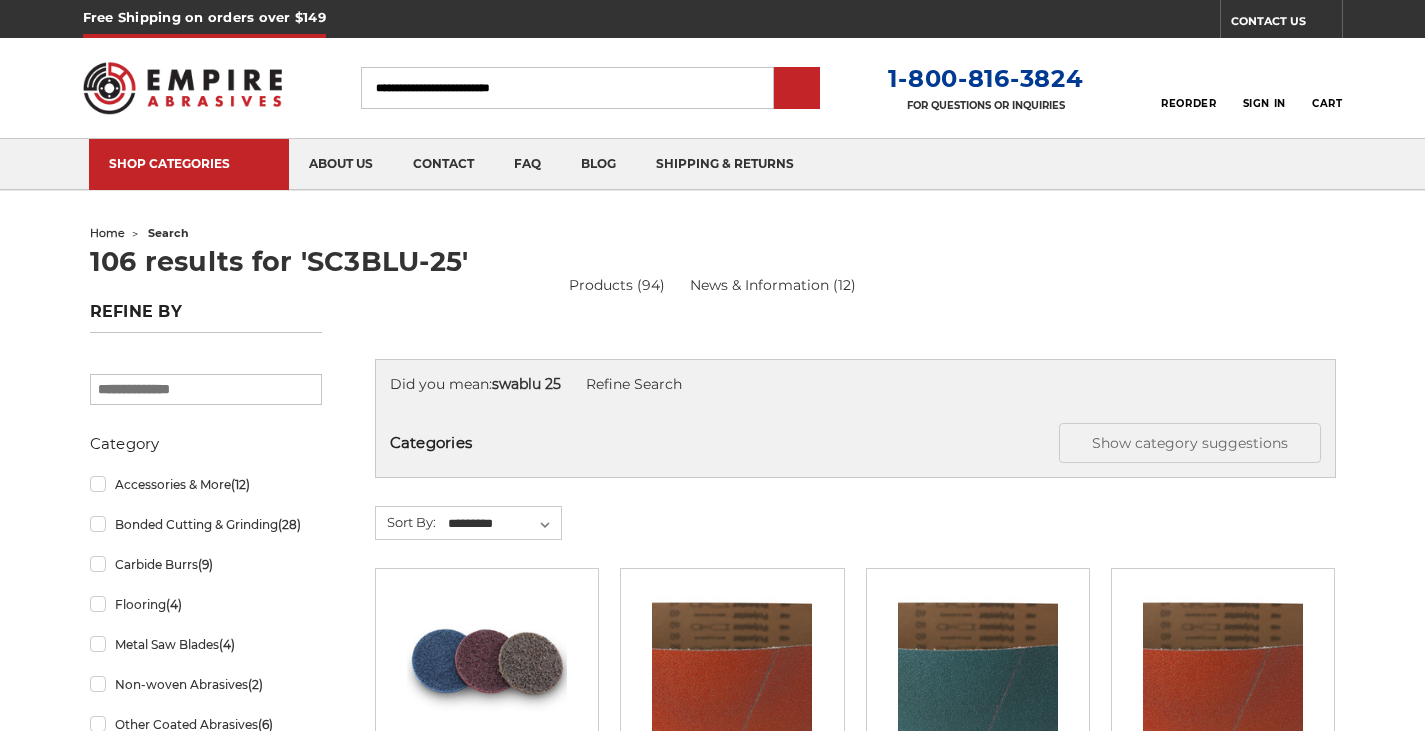 scroll, scrollTop: 0, scrollLeft: 0, axis: both 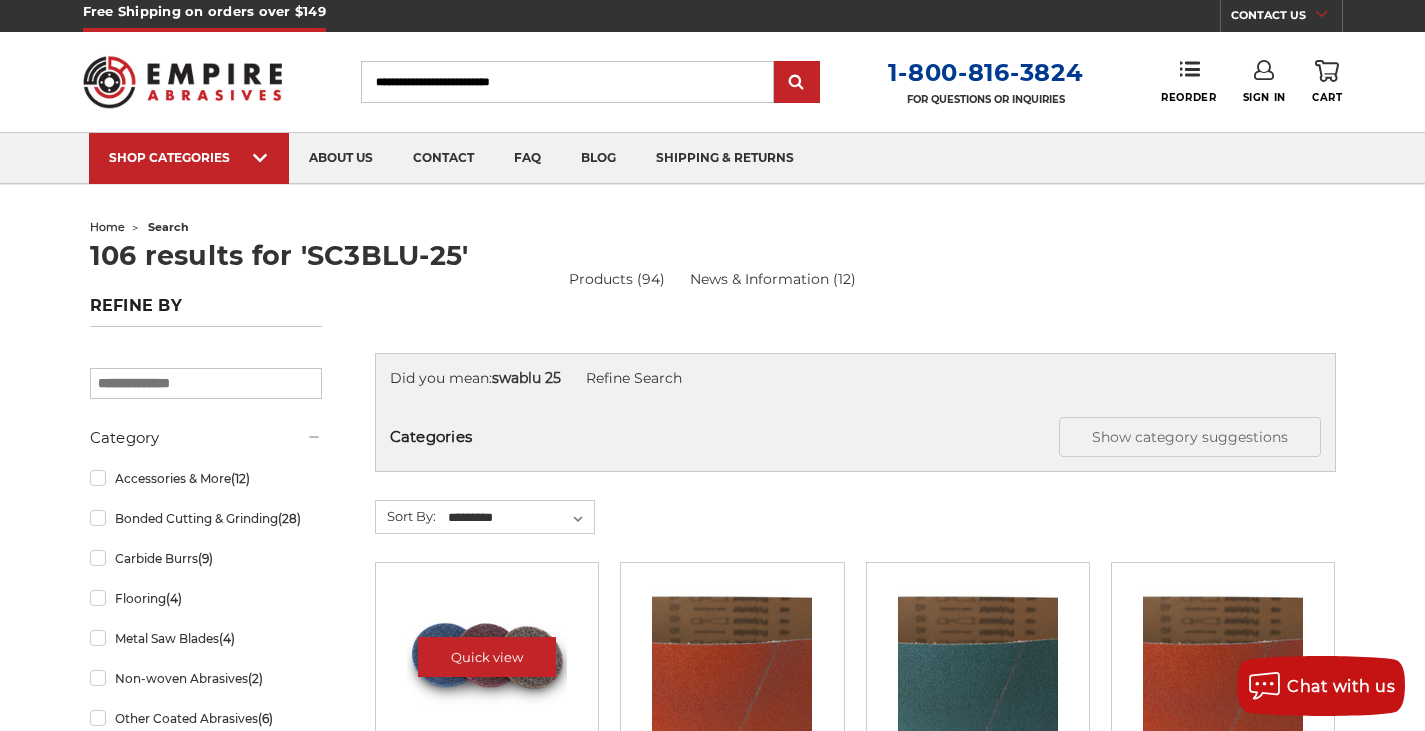 click at bounding box center [487, 657] 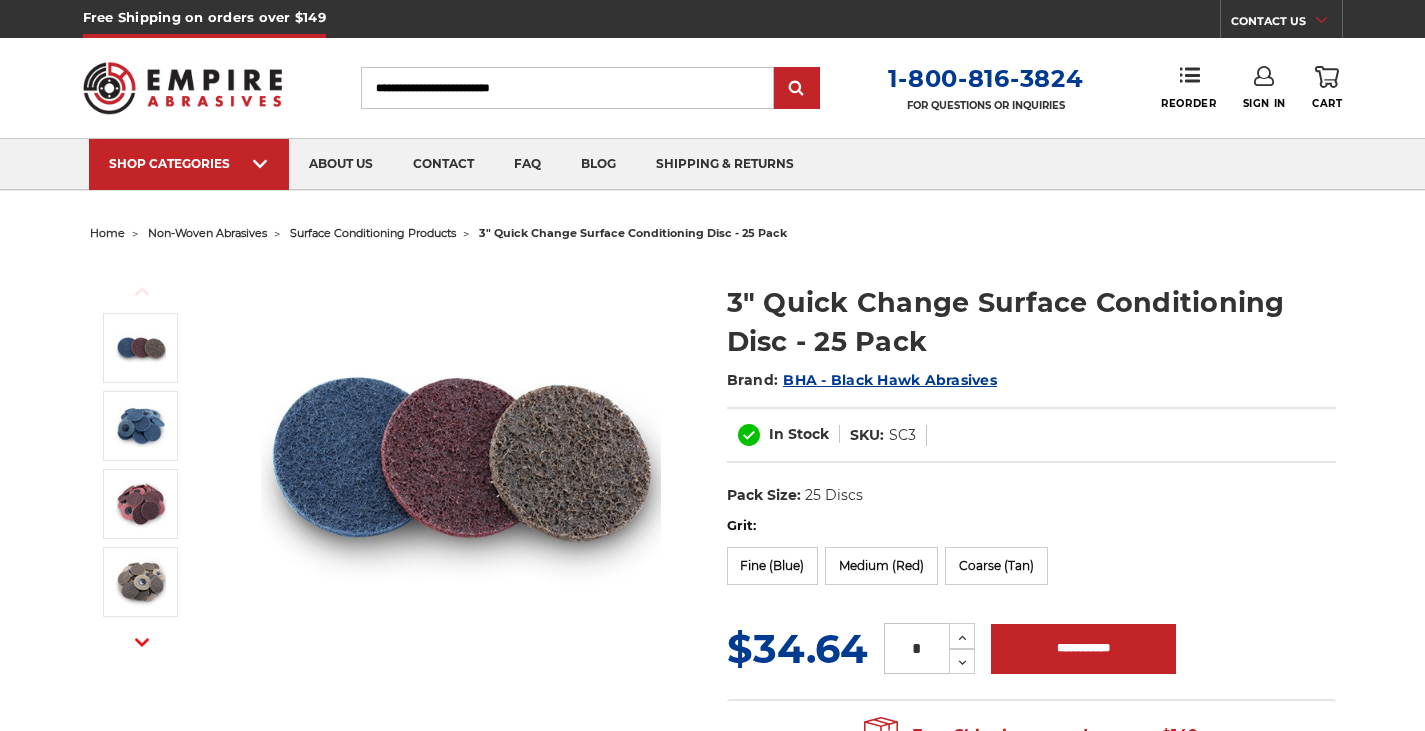 scroll, scrollTop: 0, scrollLeft: 0, axis: both 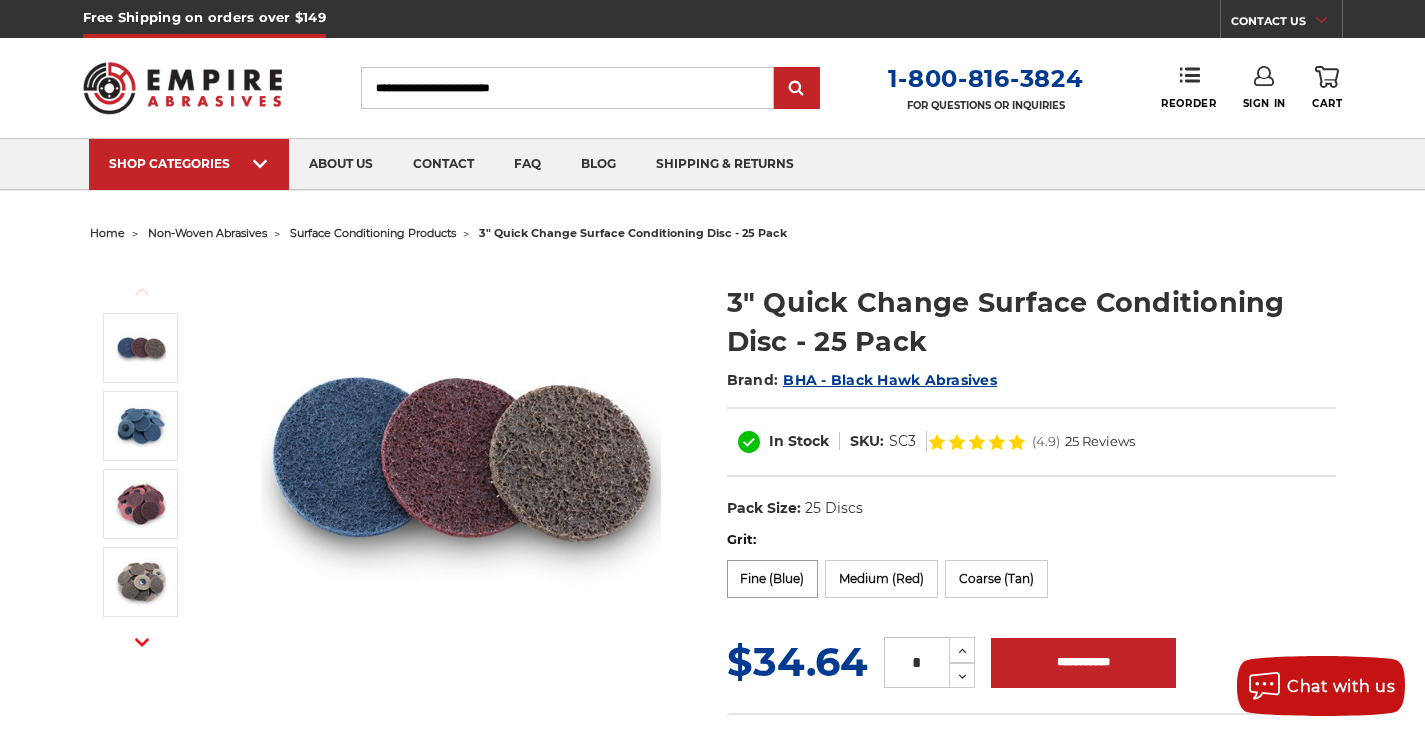 click on "Fine (Blue)" at bounding box center [773, 579] 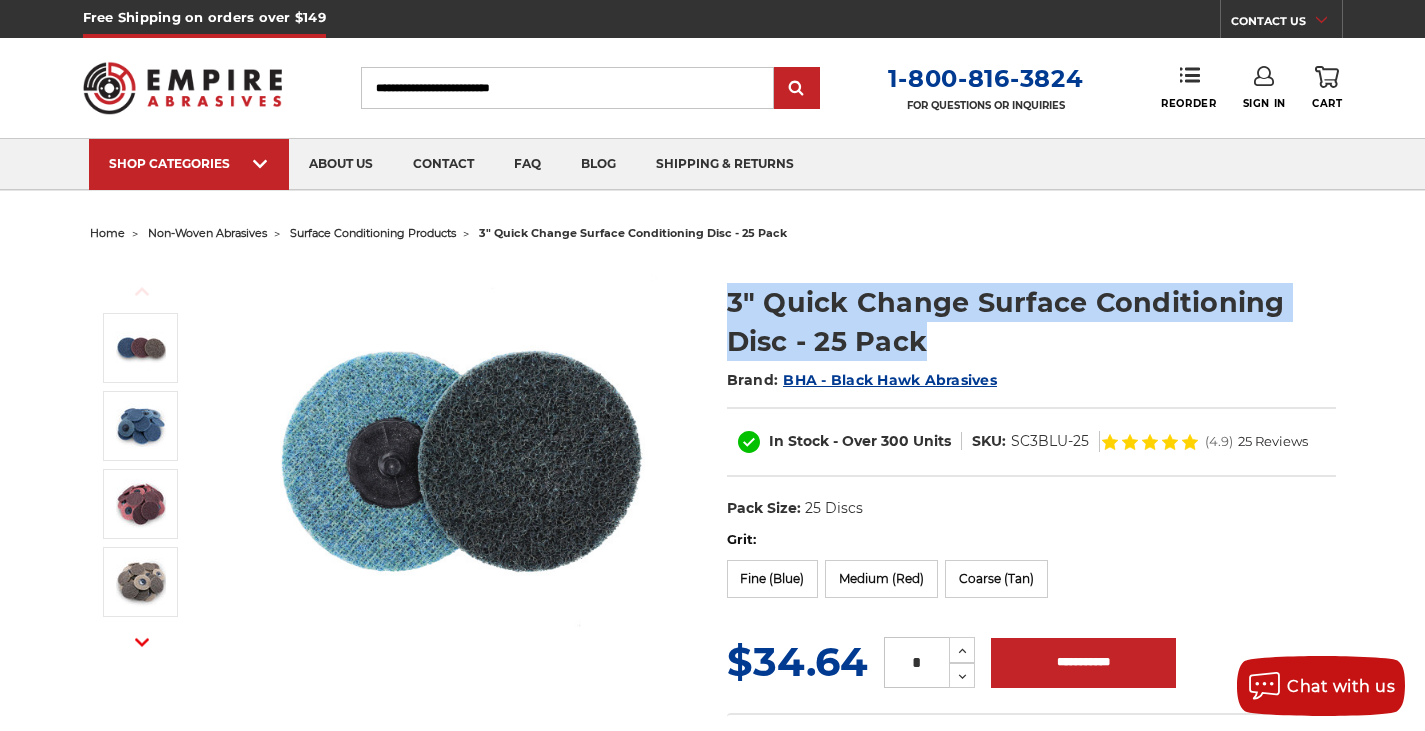 drag, startPoint x: 721, startPoint y: 301, endPoint x: 1289, endPoint y: 334, distance: 568.9578 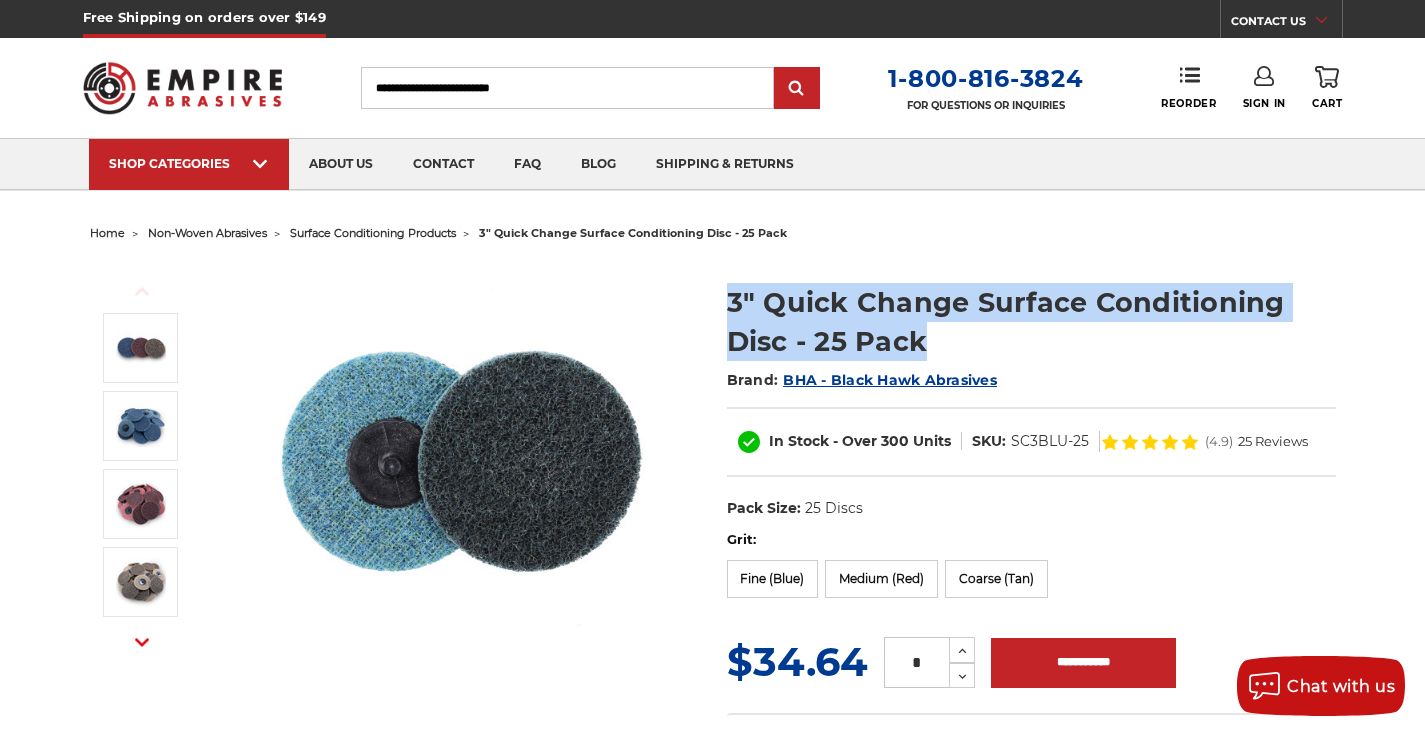 copy on "3" Quick Change Surface Conditioning Disc - 25 Pack" 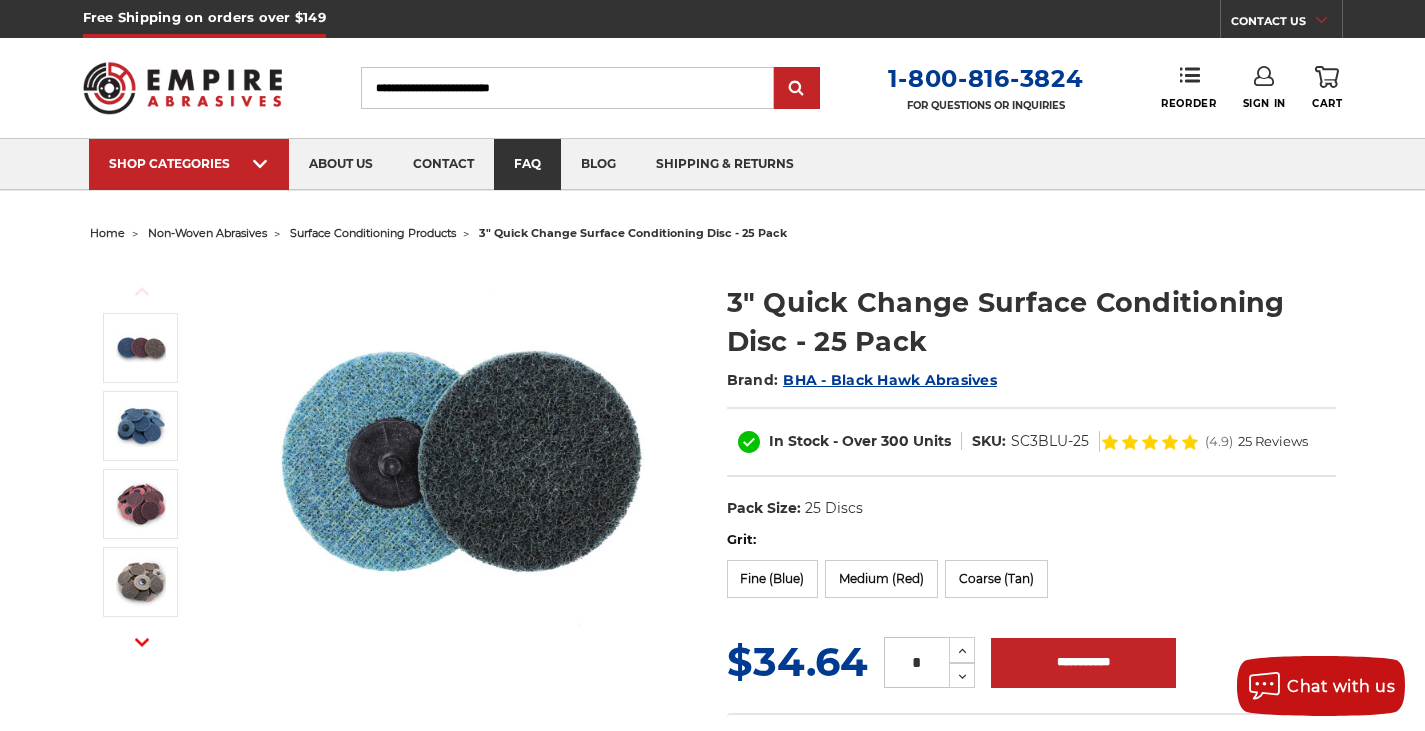 drag, startPoint x: 372, startPoint y: 89, endPoint x: 533, endPoint y: 146, distance: 170.79227 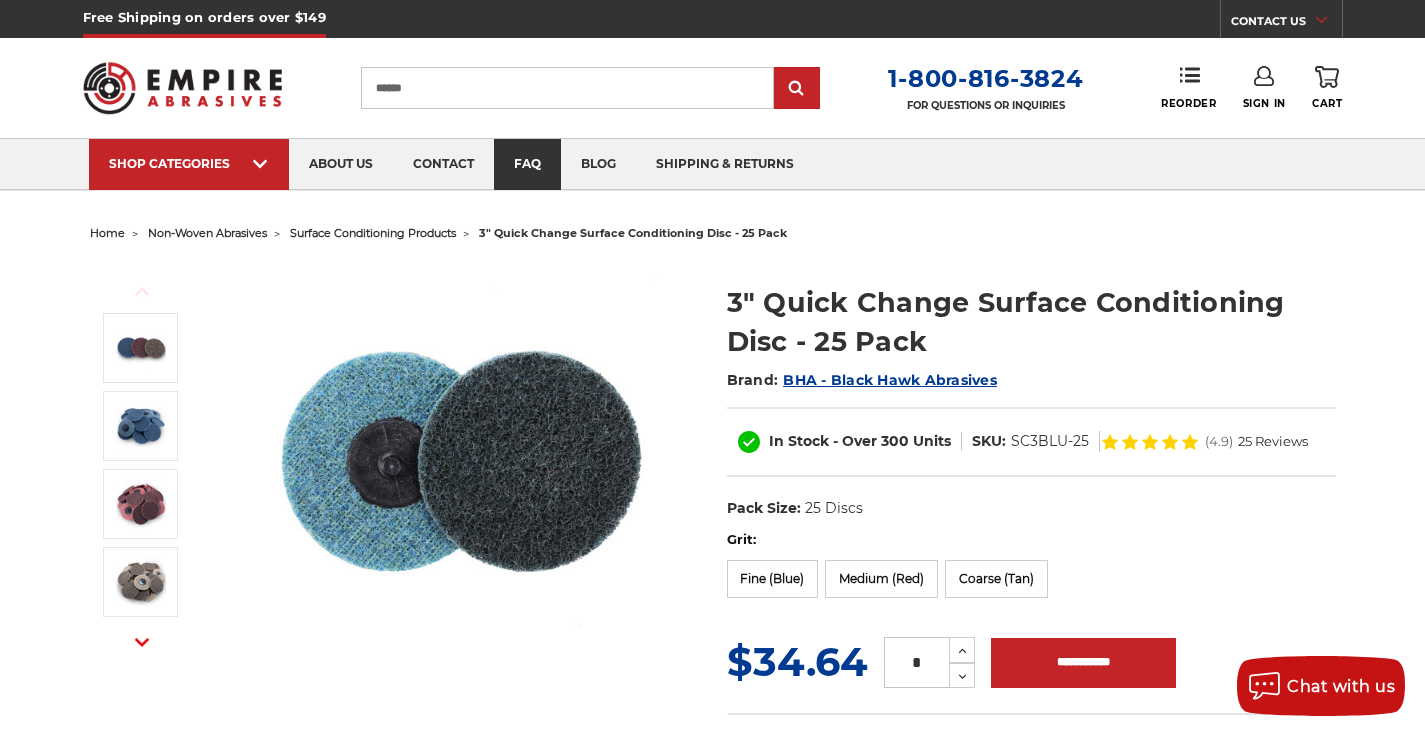 type on "******" 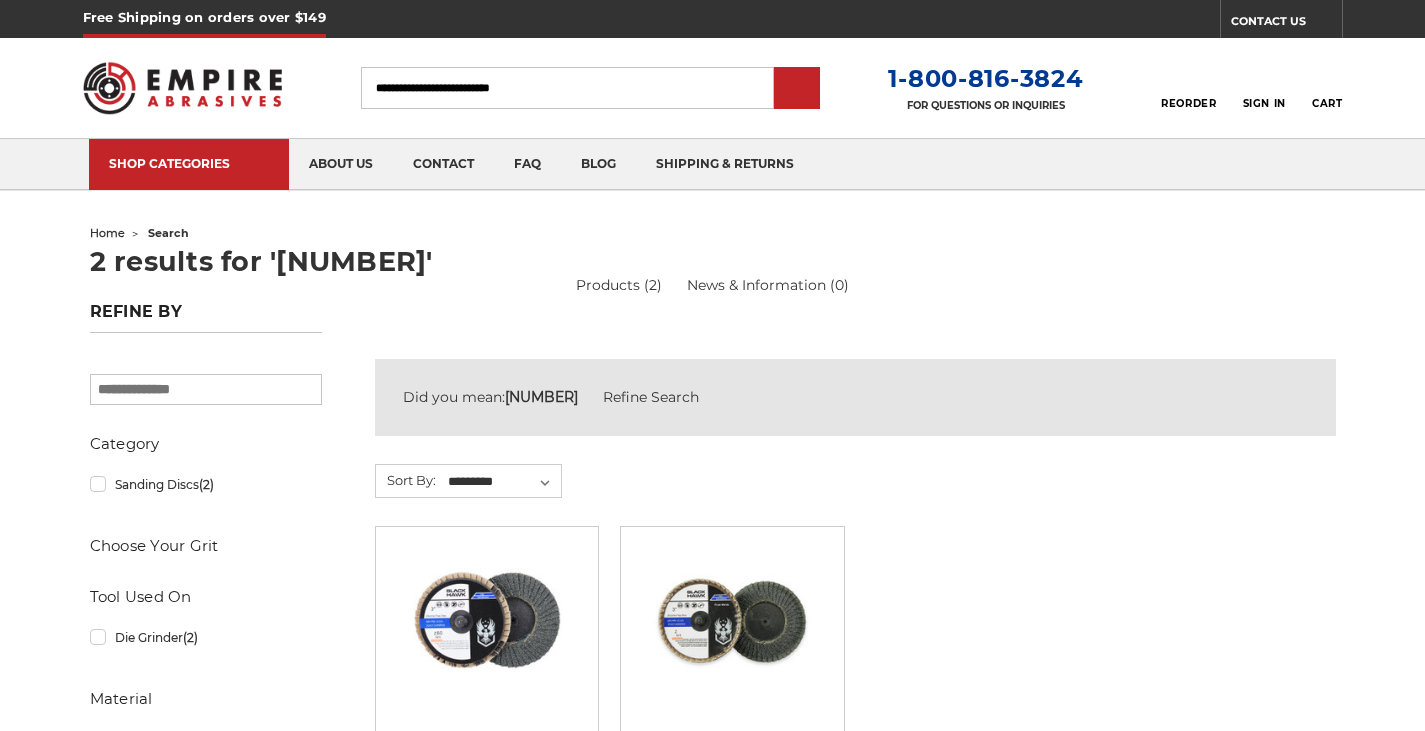 scroll, scrollTop: 0, scrollLeft: 0, axis: both 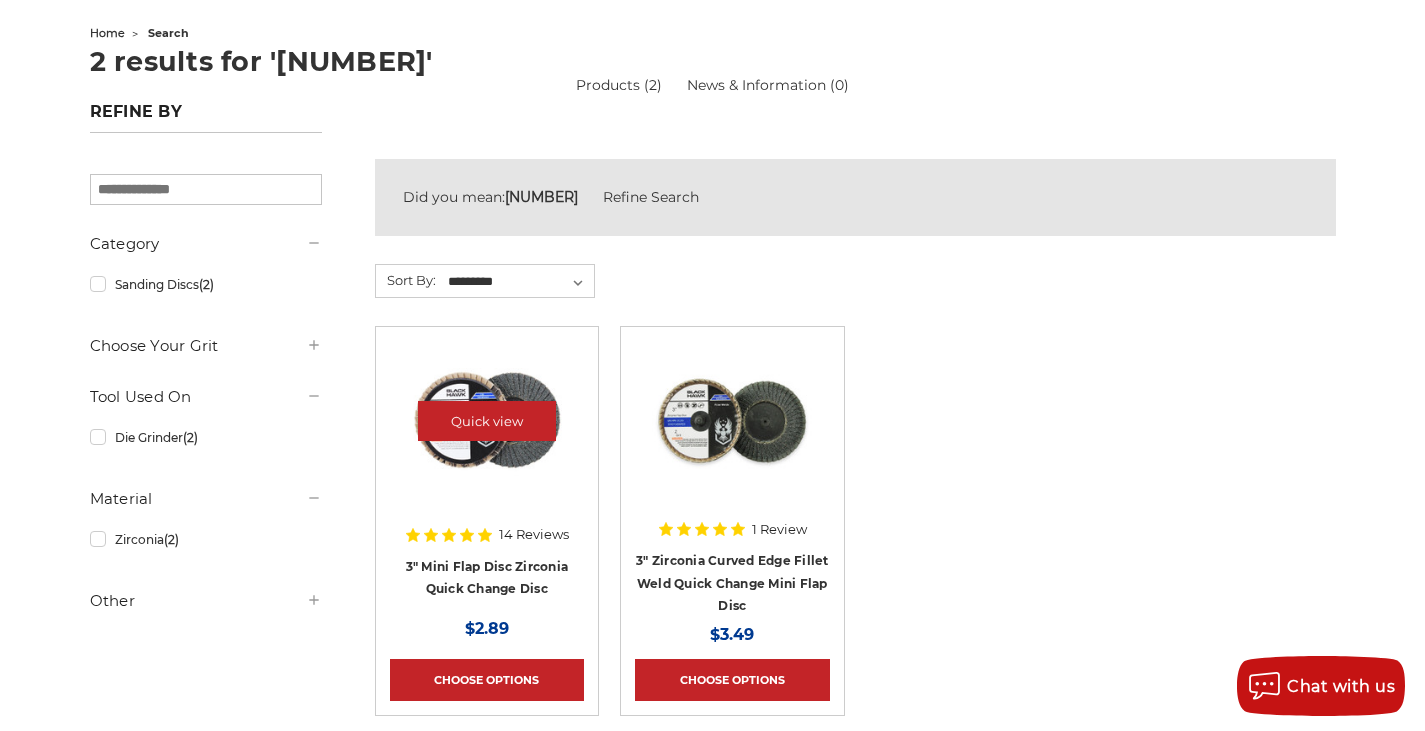 drag, startPoint x: 478, startPoint y: 460, endPoint x: 492, endPoint y: 461, distance: 14.035668 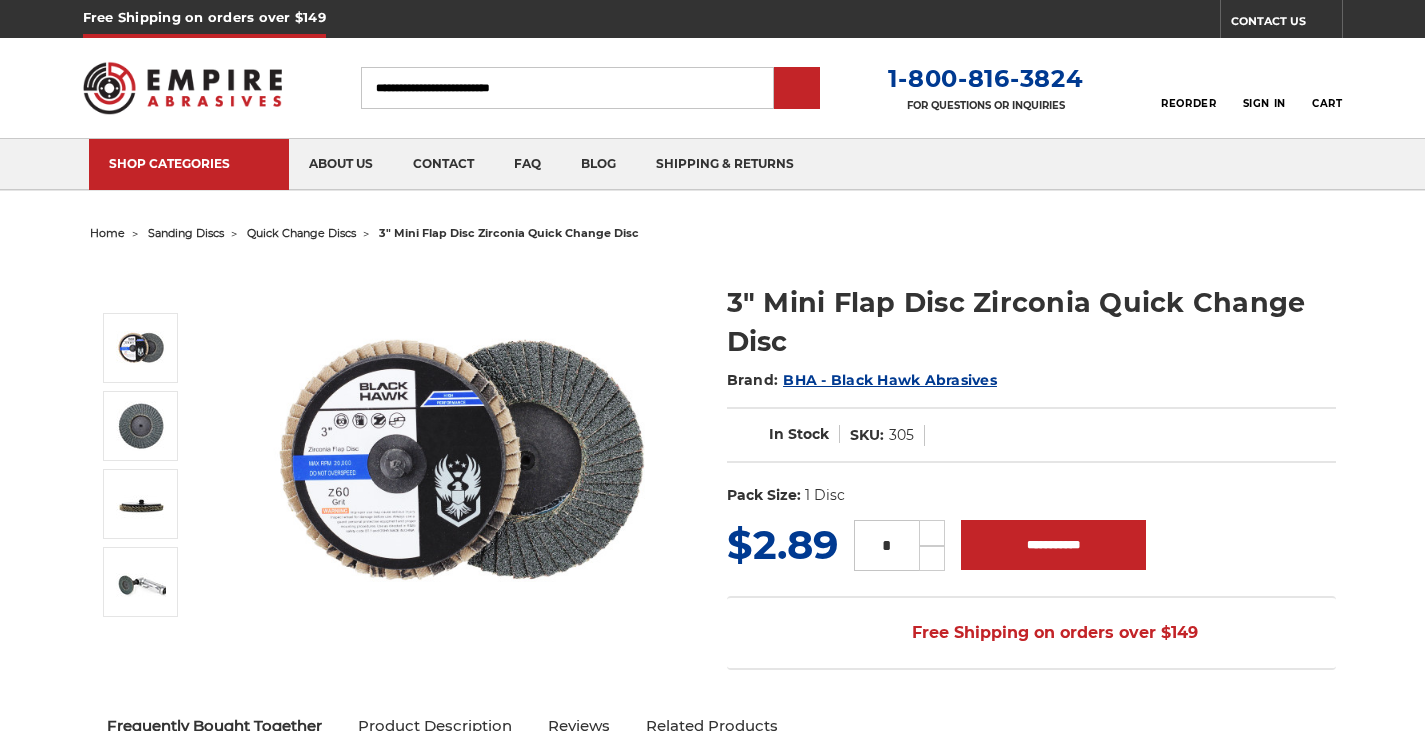 scroll, scrollTop: 0, scrollLeft: 0, axis: both 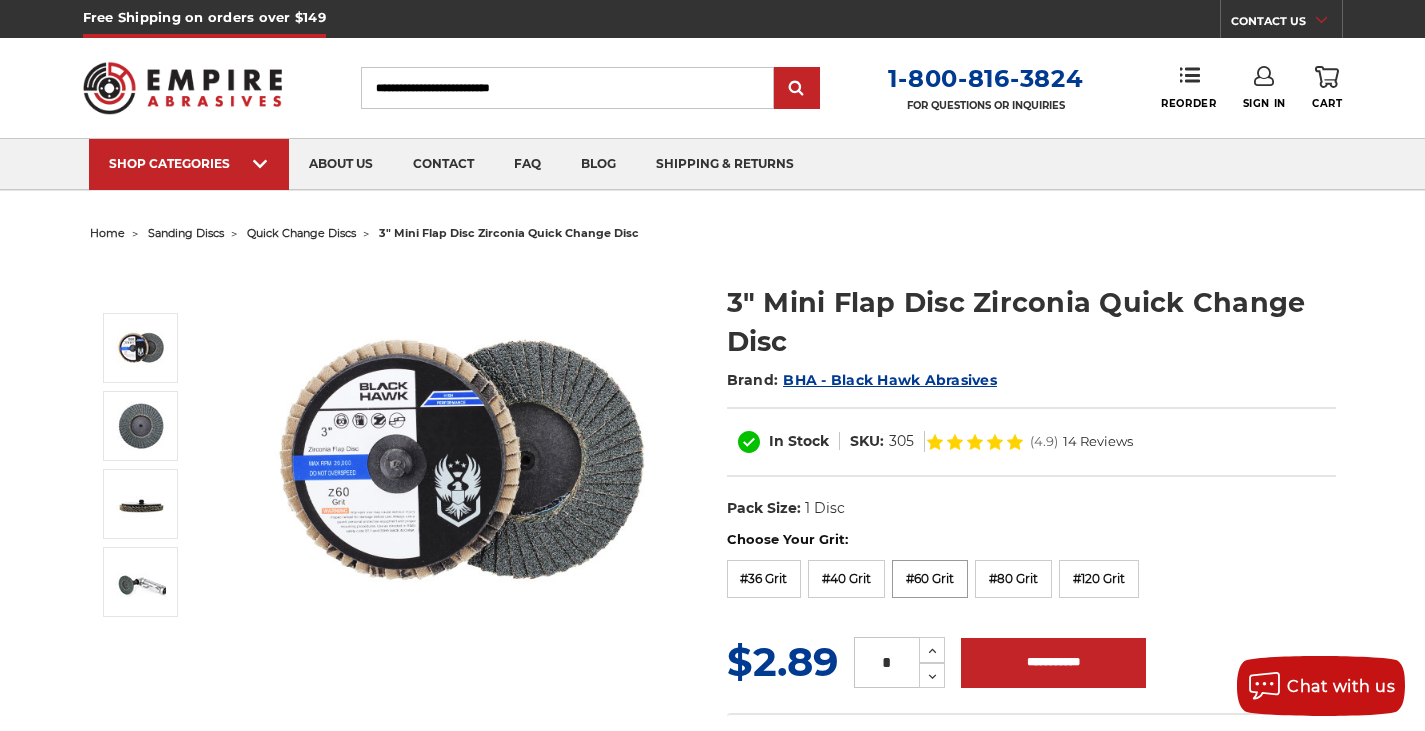 click on "#60 Grit" at bounding box center [930, 579] 